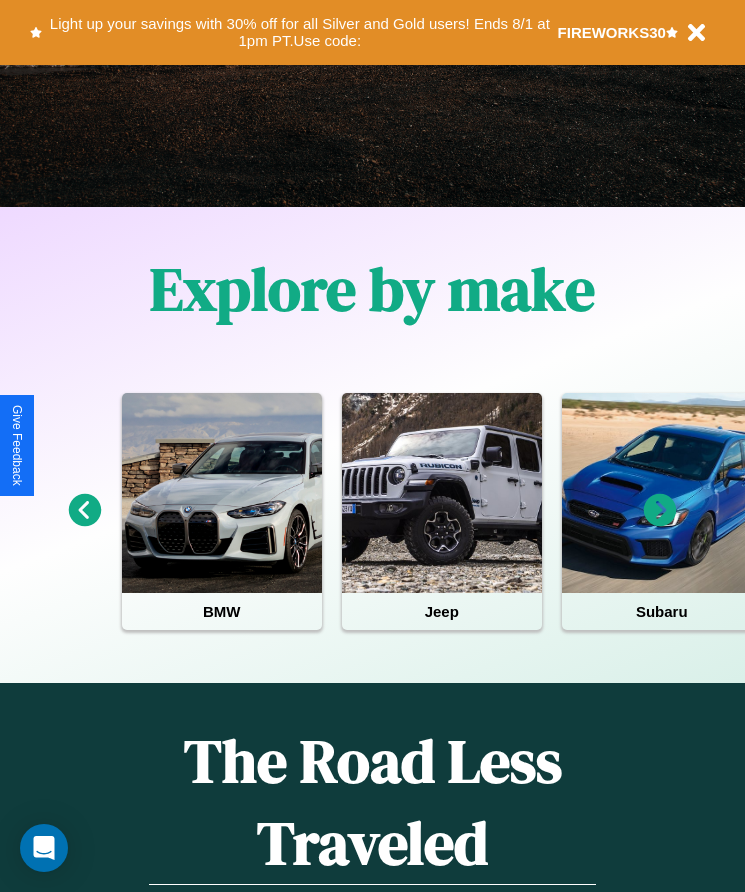 scroll, scrollTop: 334, scrollLeft: 0, axis: vertical 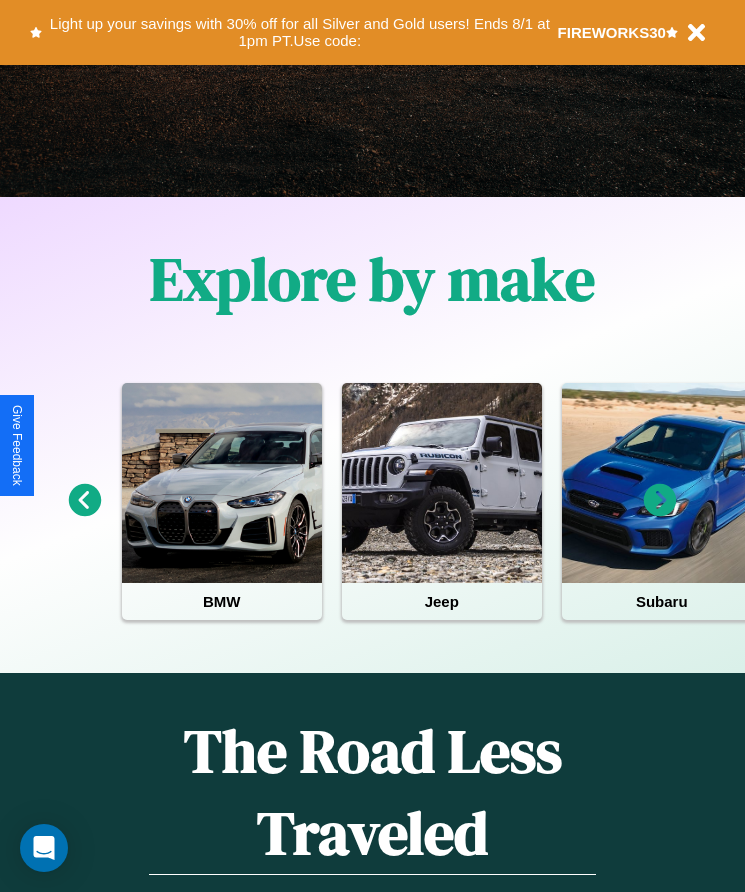 click 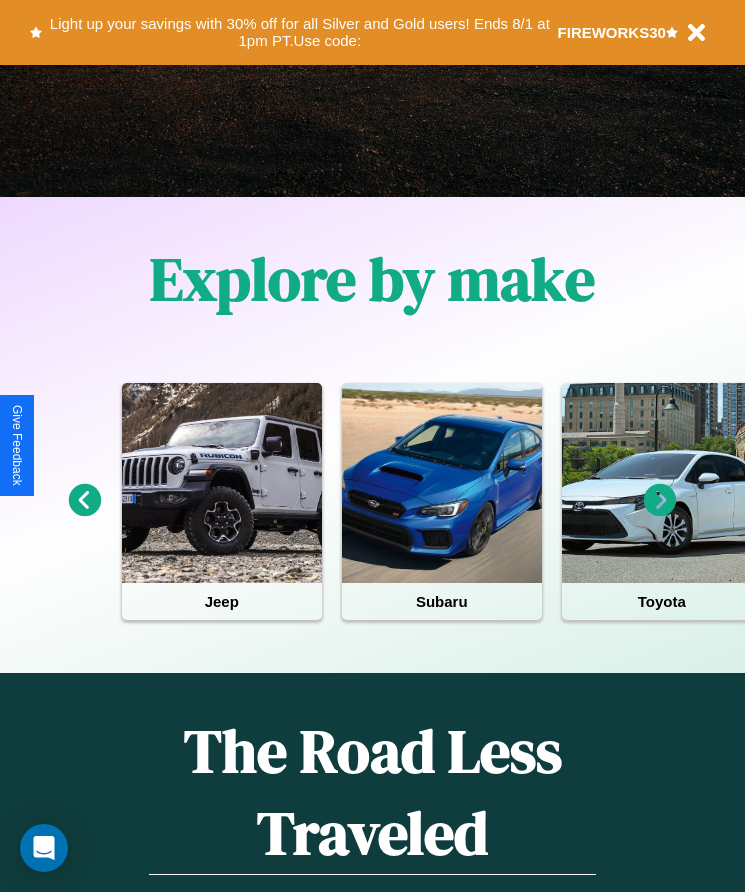 click 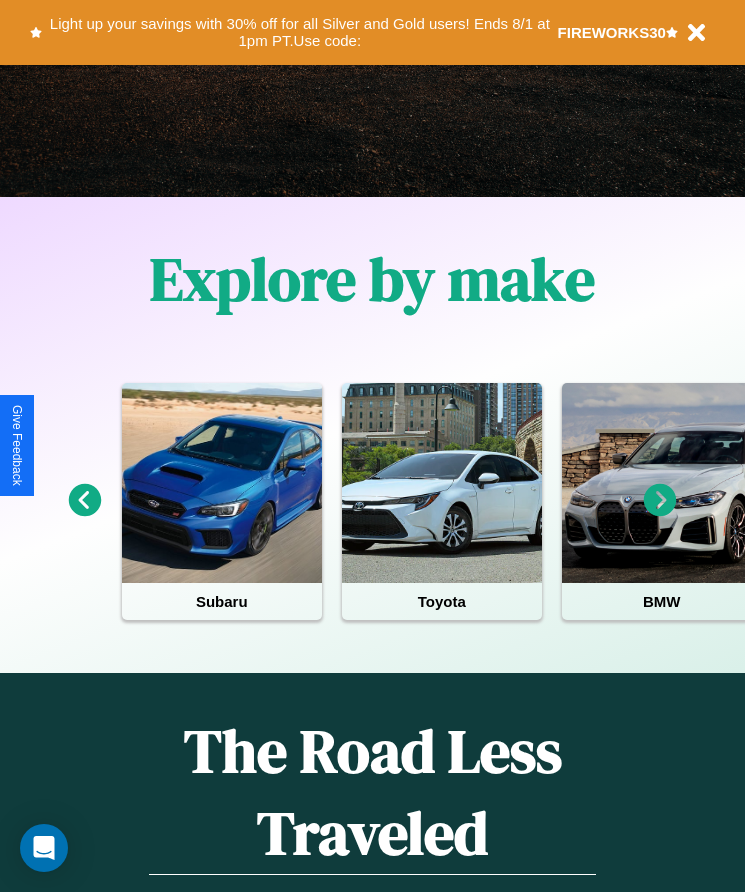 click 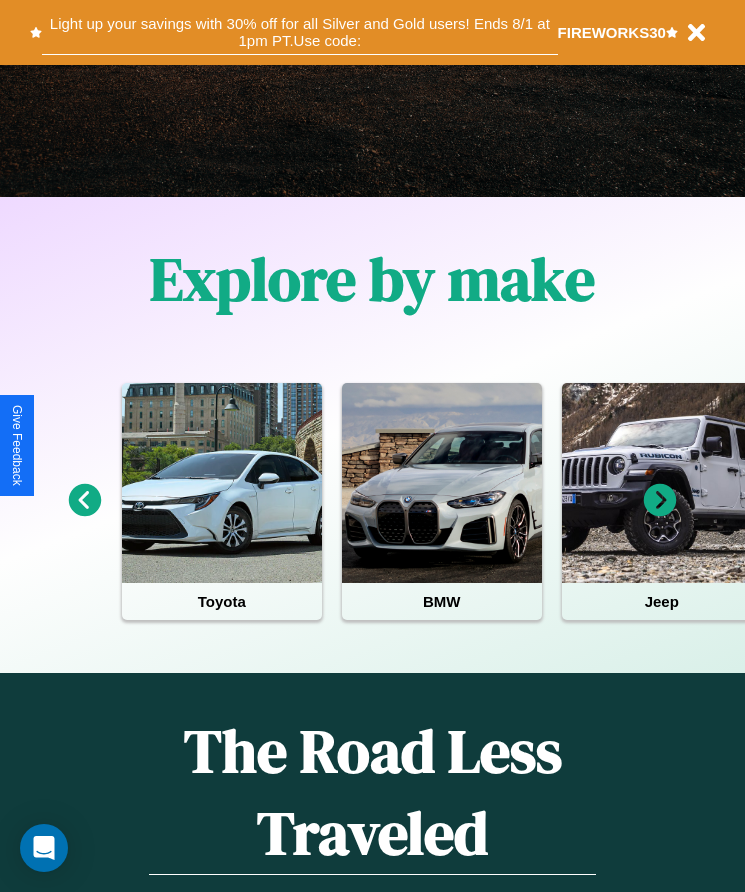 click on "Light up your savings with 30% off for all Silver and Gold users! Ends 8/1 at 1pm PT.  Use code:" at bounding box center [299, 32] 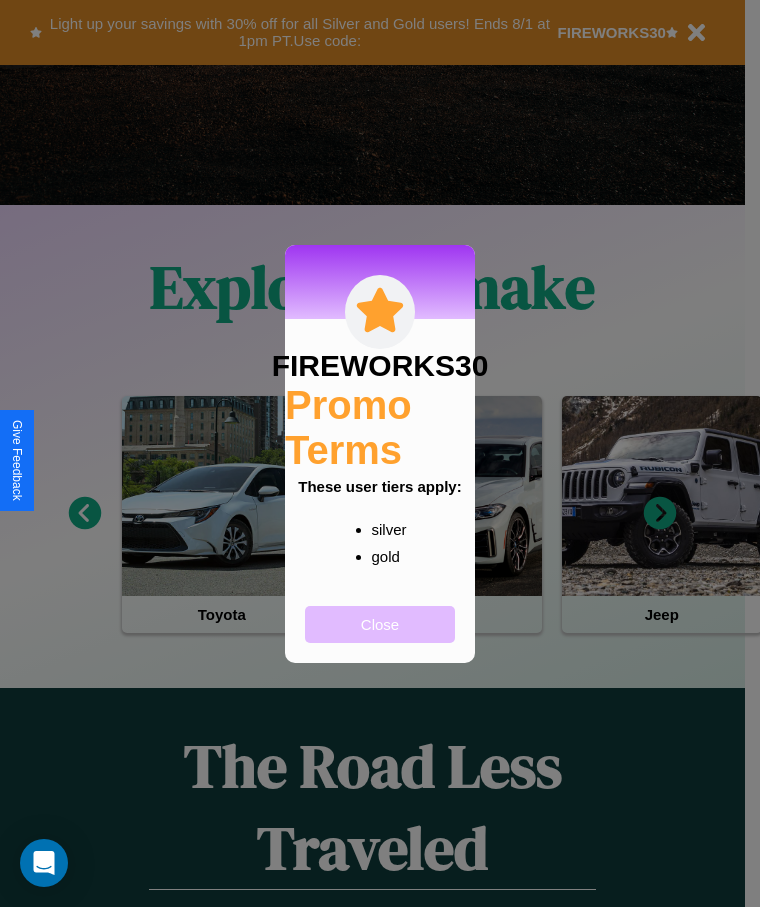 click on "Close" at bounding box center (380, 624) 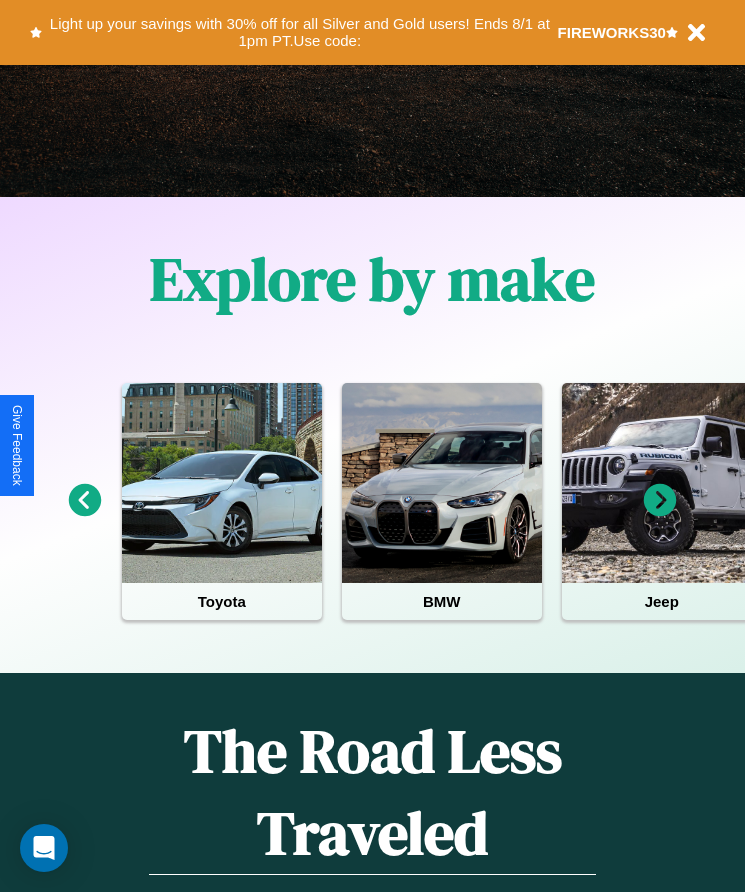 click 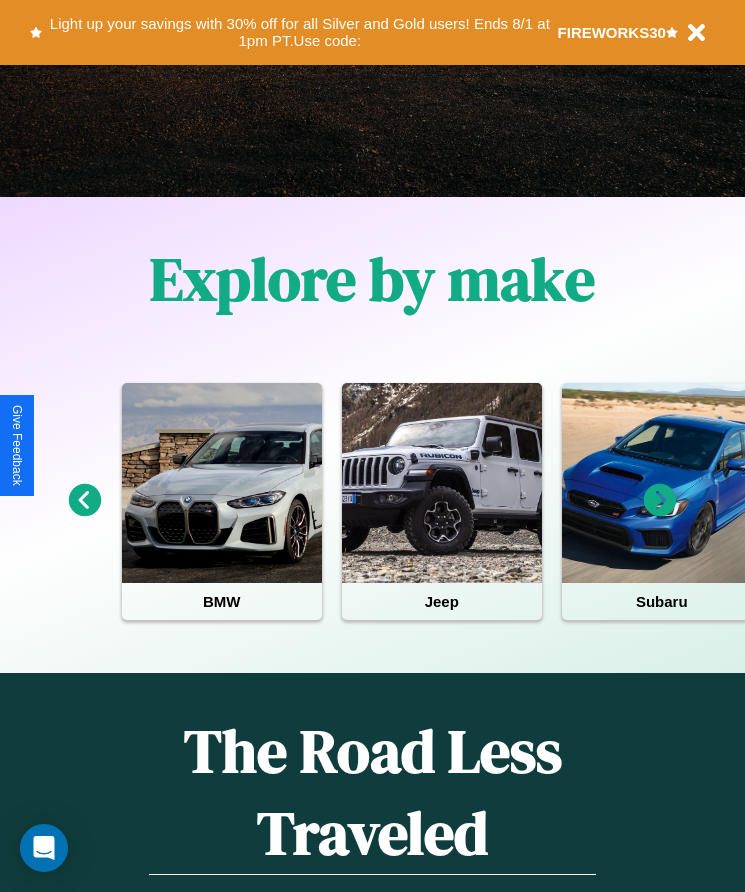 click 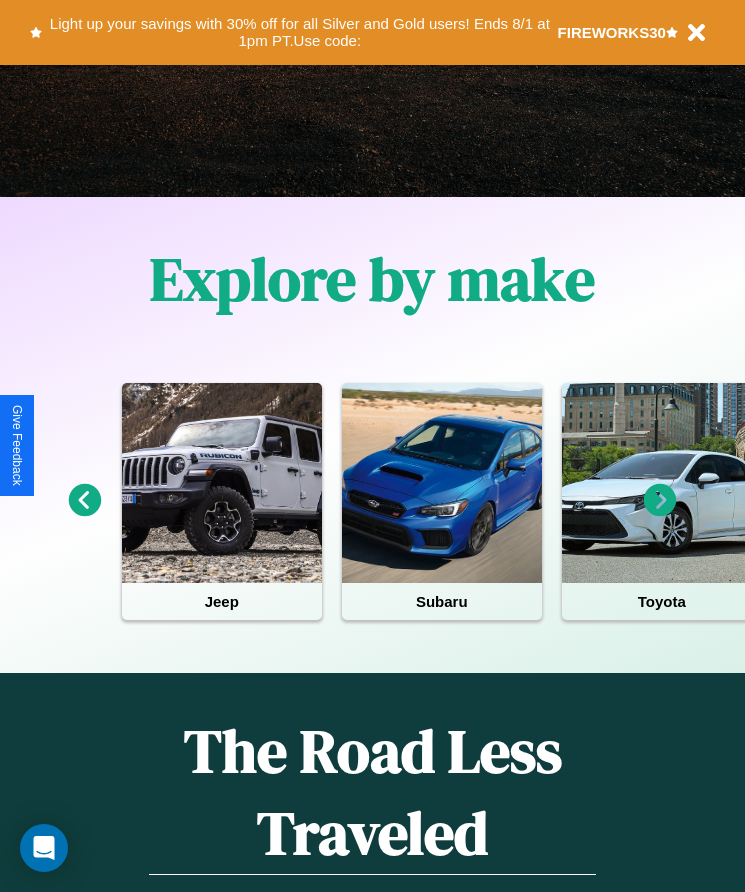 click 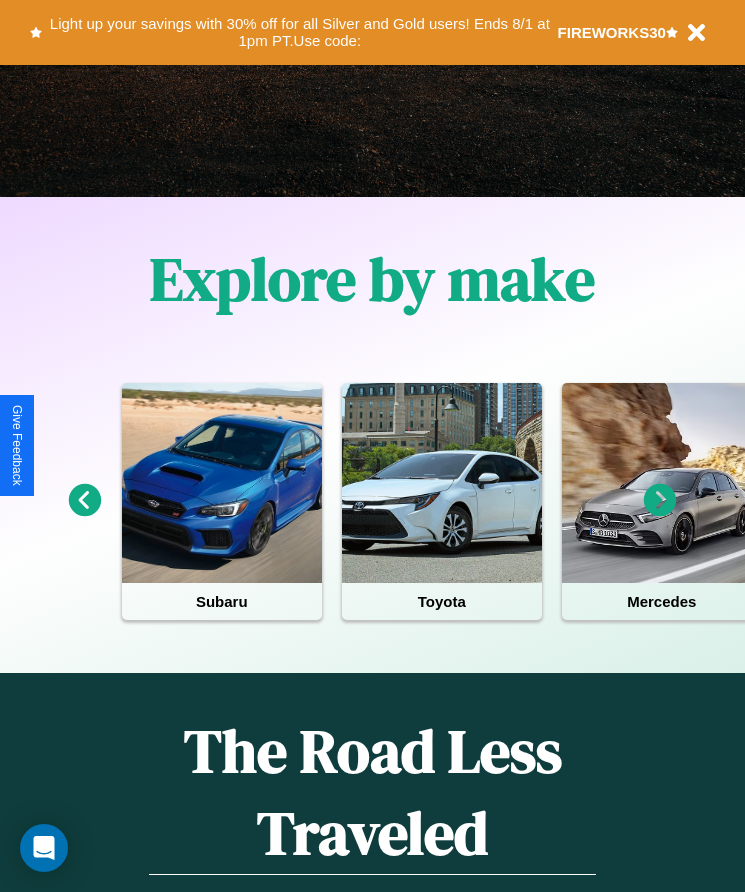 click 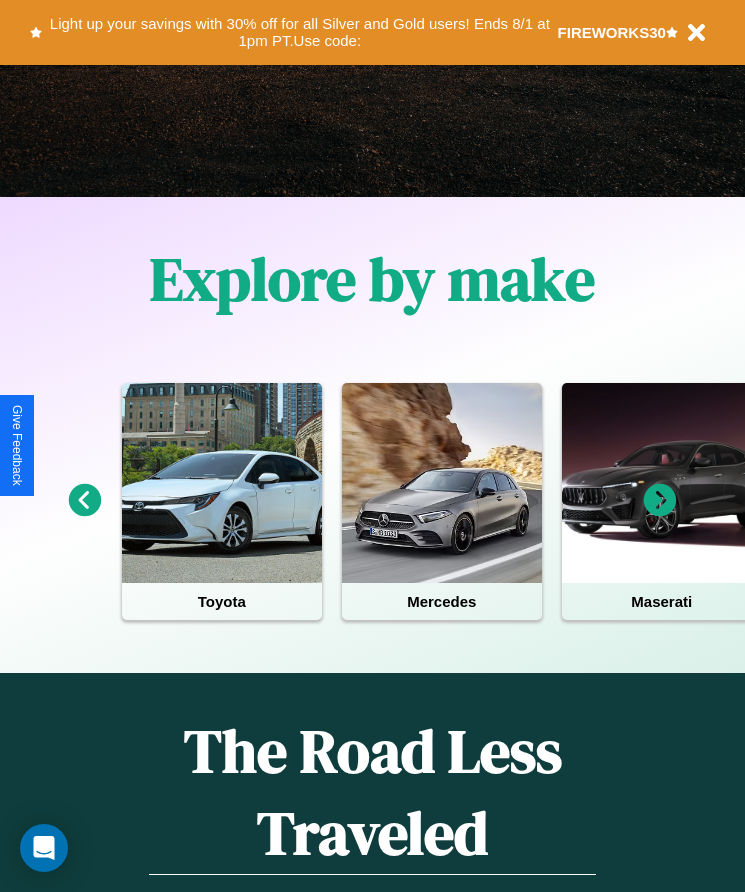 click 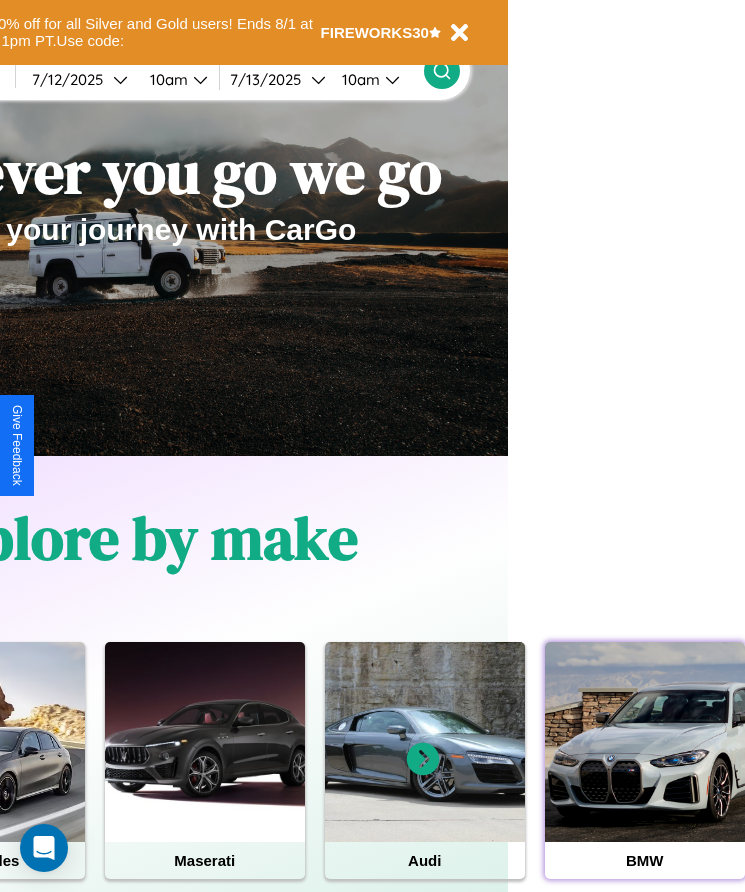 click at bounding box center [645, 742] 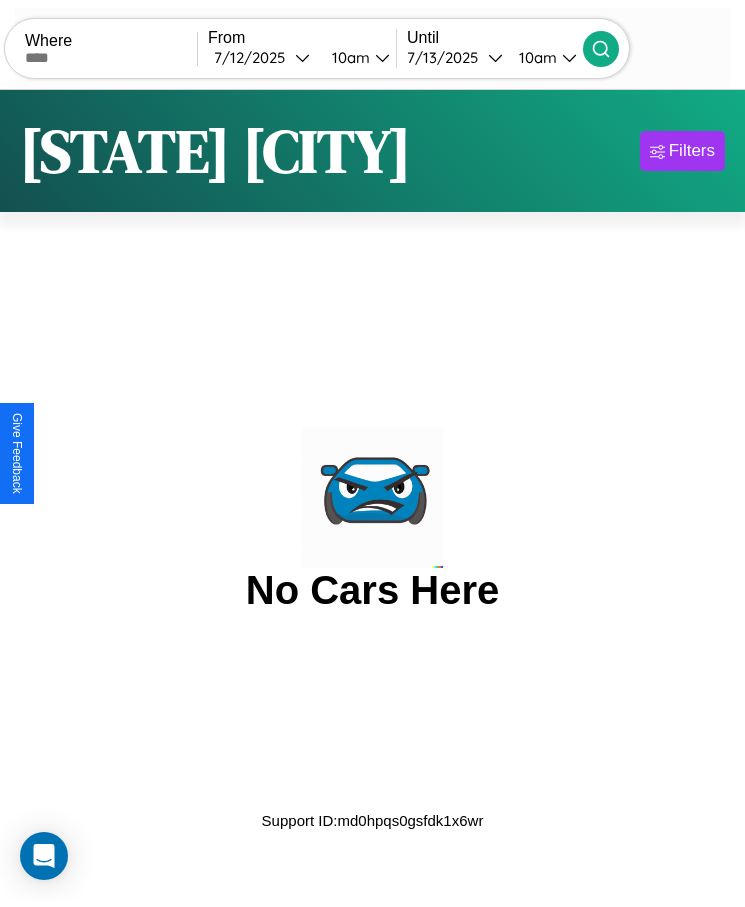 scroll, scrollTop: 0, scrollLeft: 0, axis: both 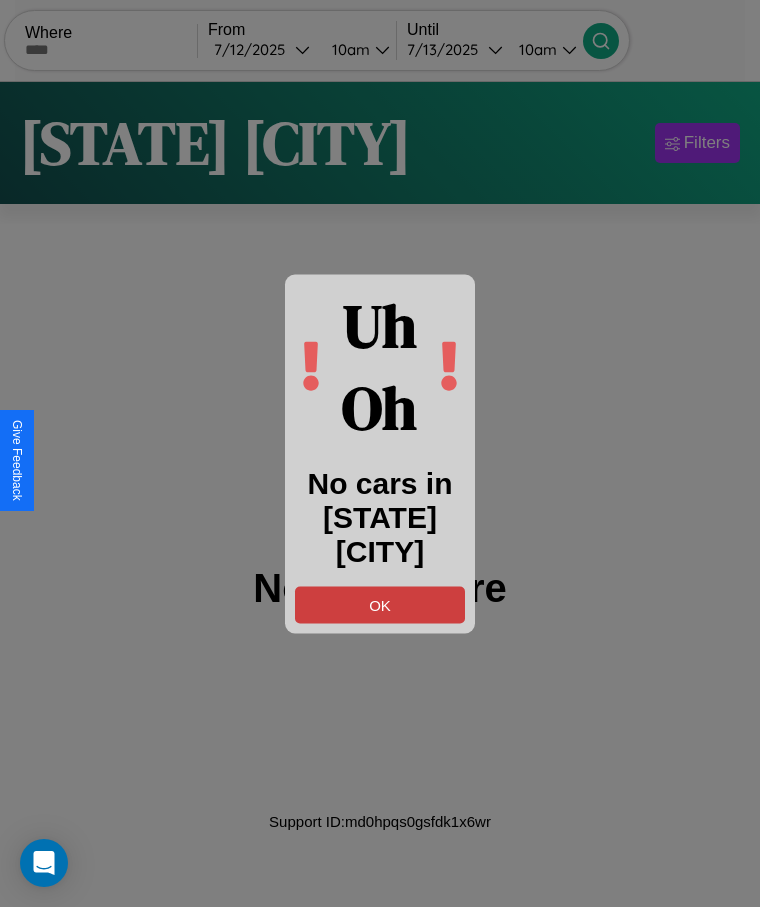 click on "OK" at bounding box center [380, 604] 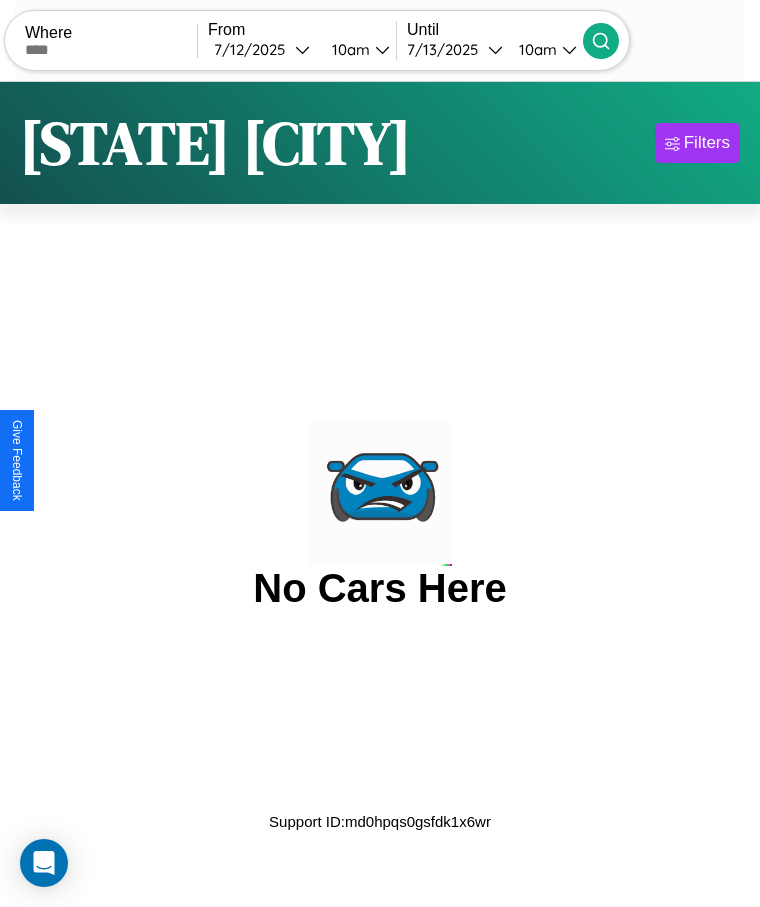 click at bounding box center (111, 50) 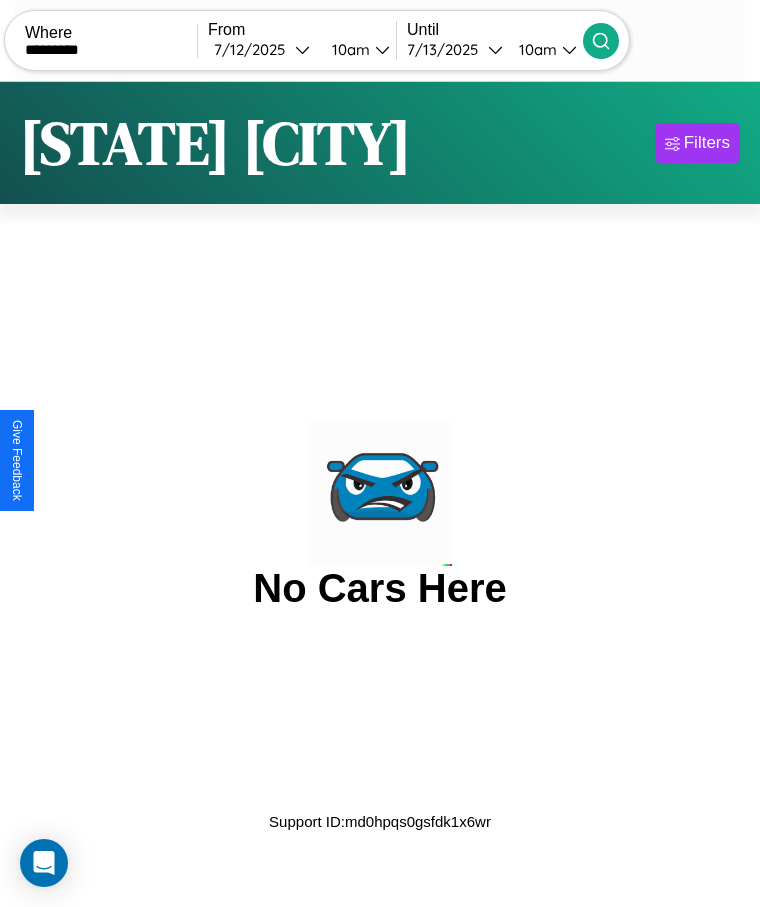 type on "*********" 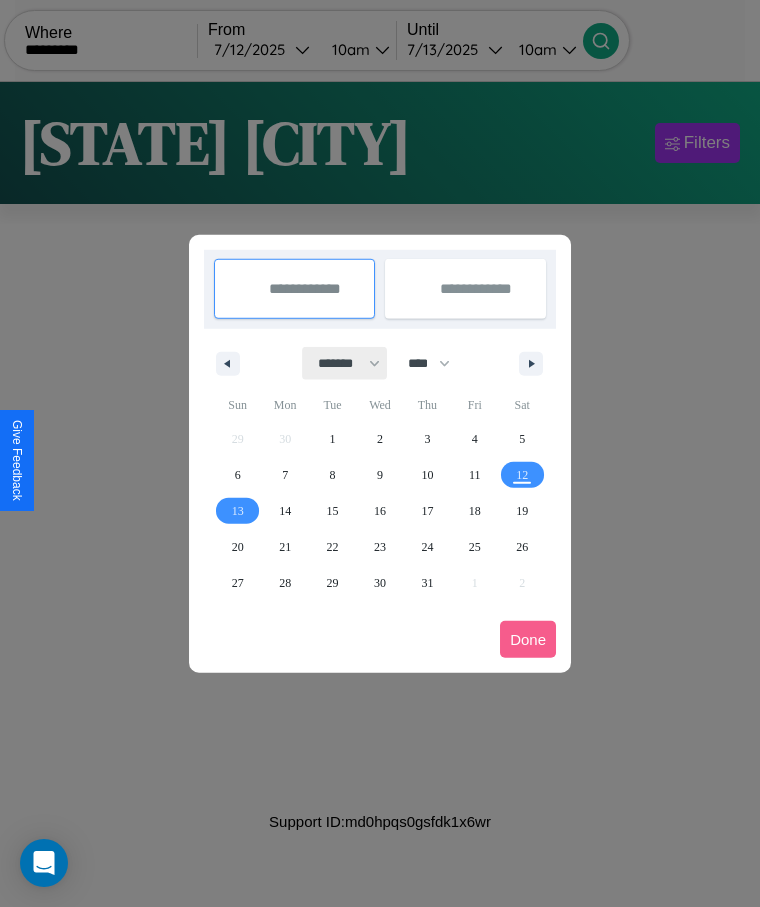 click on "******* ******** ***** ***** *** **** **** ****** ********* ******* ******** ********" at bounding box center (345, 363) 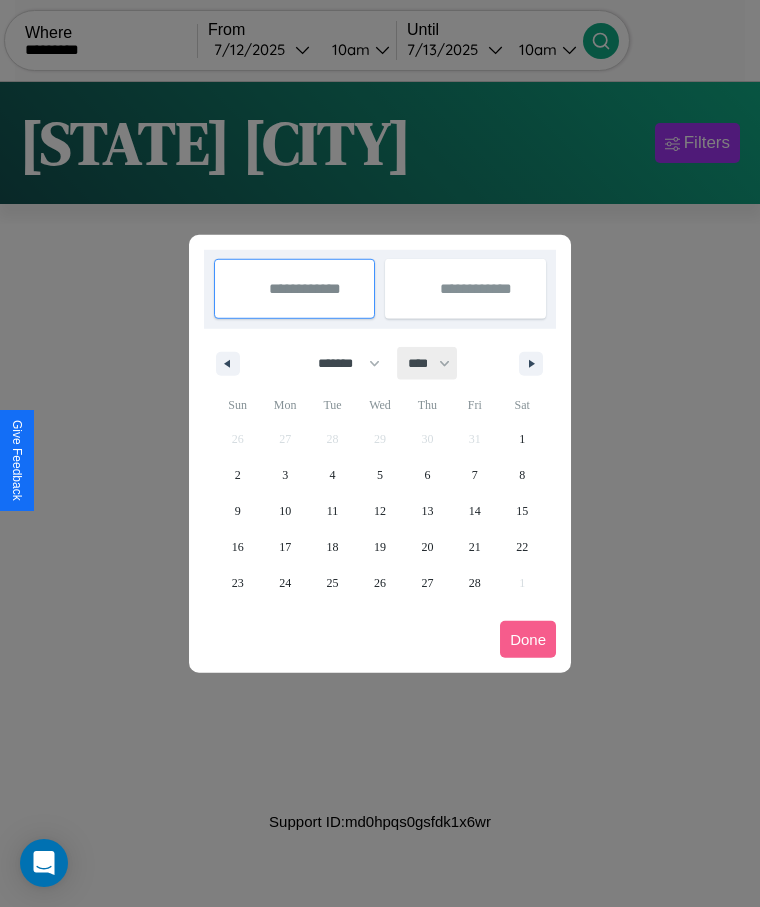 click on "**** **** **** **** **** **** **** **** **** **** **** **** **** **** **** **** **** **** **** **** **** **** **** **** **** **** **** **** **** **** **** **** **** **** **** **** **** **** **** **** **** **** **** **** **** **** **** **** **** **** **** **** **** **** **** **** **** **** **** **** **** **** **** **** **** **** **** **** **** **** **** **** **** **** **** **** **** **** **** **** **** **** **** **** **** **** **** **** **** **** **** **** **** **** **** **** **** **** **** **** **** **** **** **** **** **** **** **** **** **** **** **** **** **** **** **** **** **** **** **** ****" at bounding box center [428, 363] 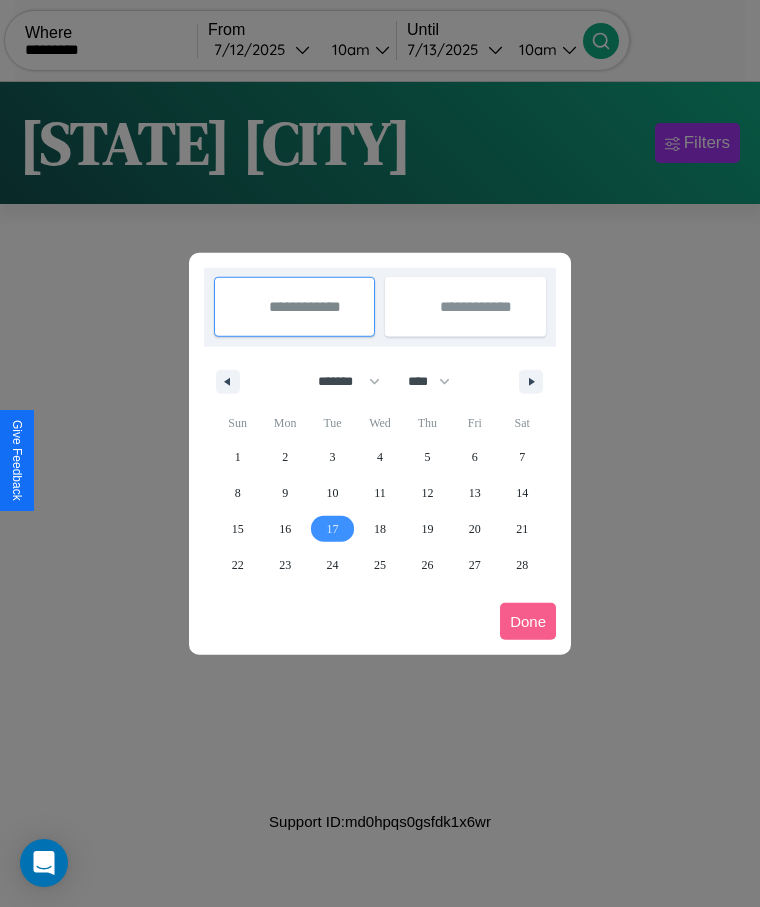 click on "17" at bounding box center (333, 529) 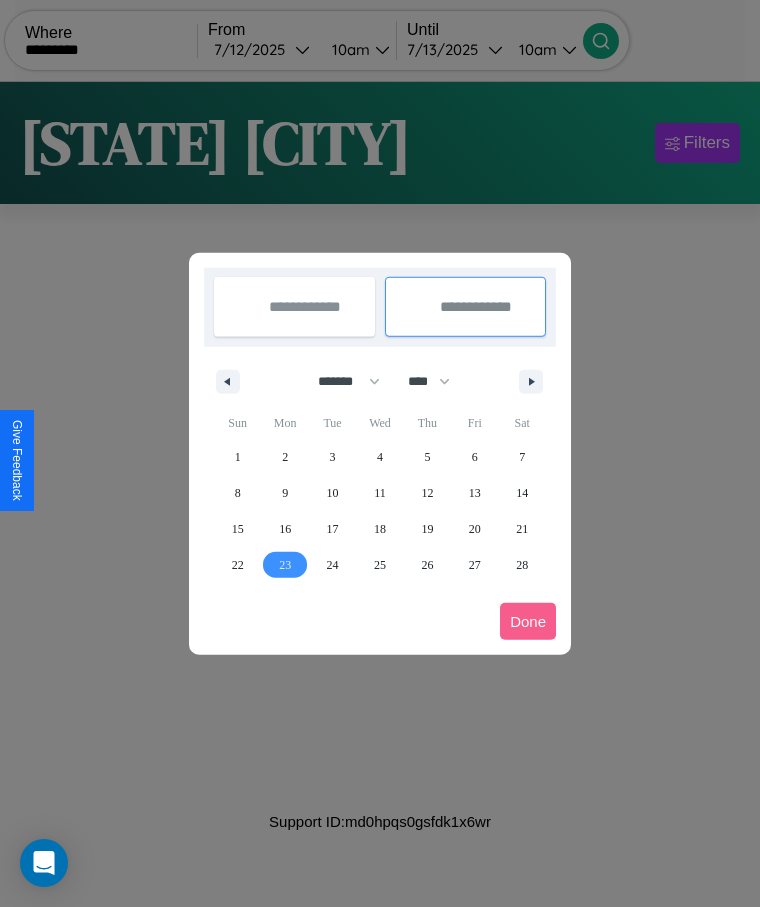 click on "23" at bounding box center [285, 565] 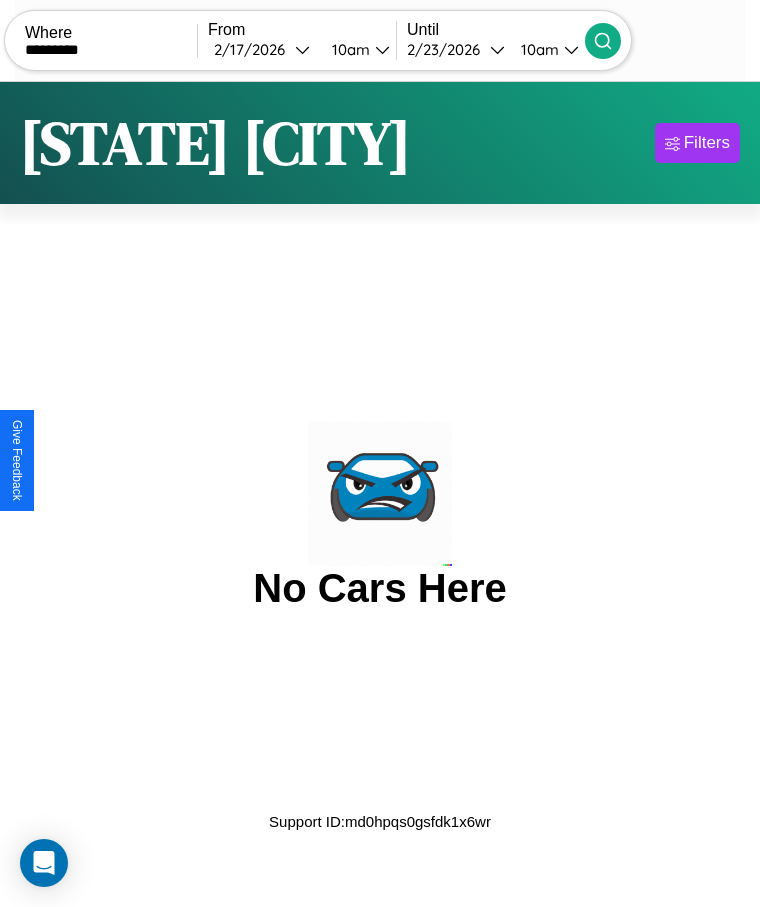 click 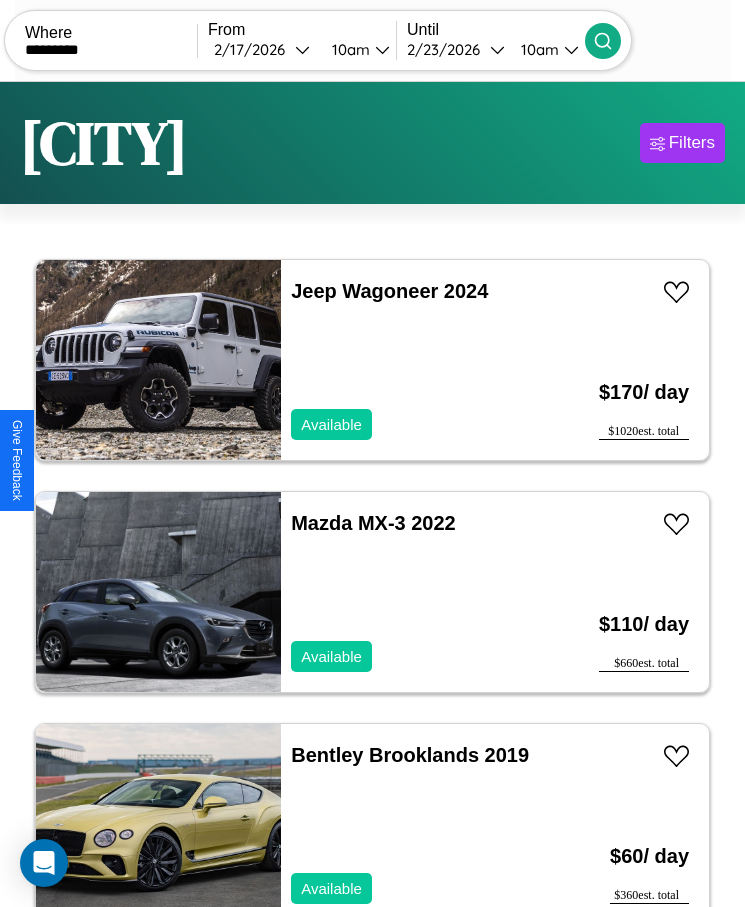 scroll, scrollTop: 50, scrollLeft: 0, axis: vertical 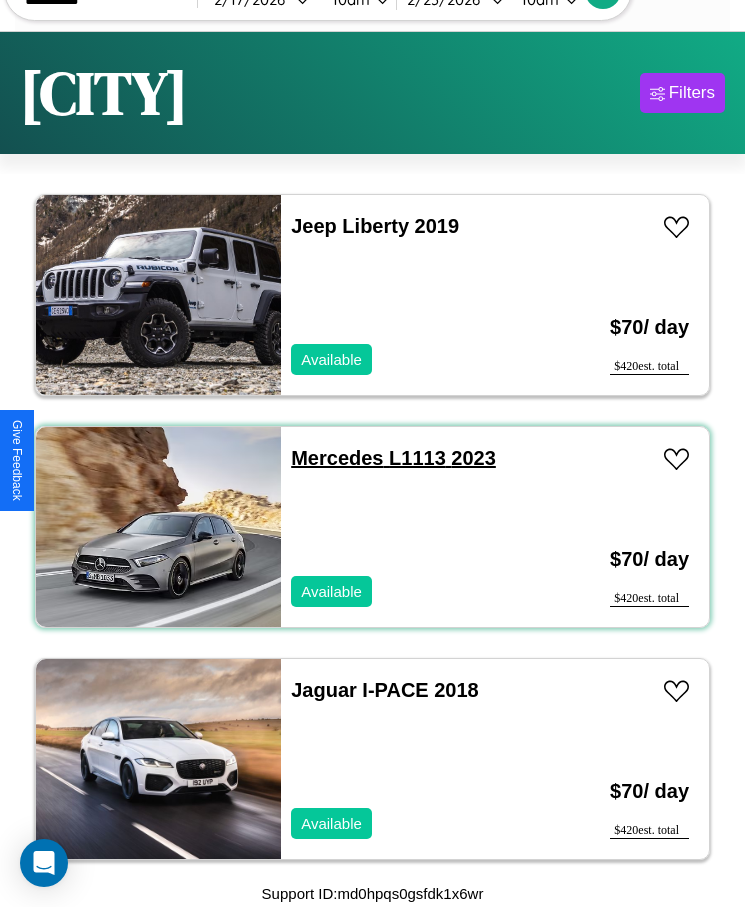 click on "Mercedes   L1113   2023" at bounding box center [393, 458] 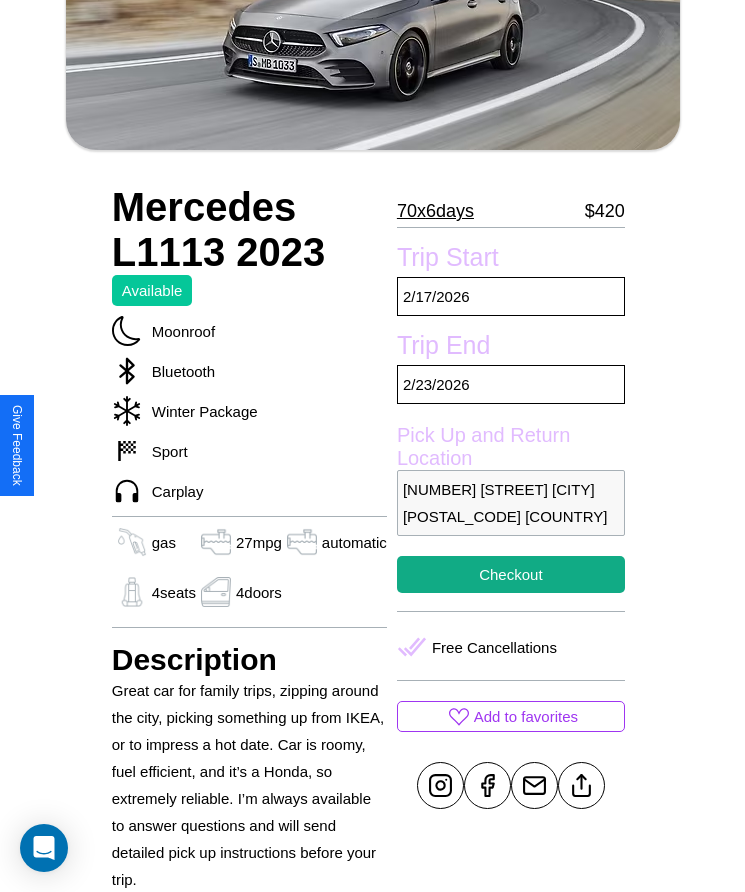 scroll, scrollTop: 333, scrollLeft: 0, axis: vertical 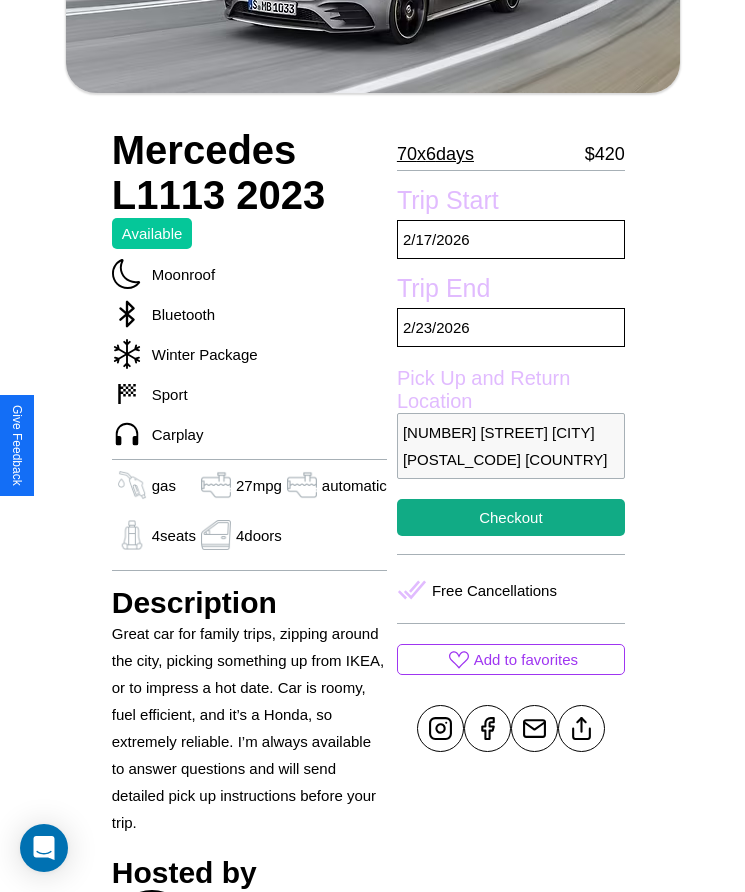 click on "2112 Spring Street  Amsterdam  65633 Netherlands" at bounding box center (511, 446) 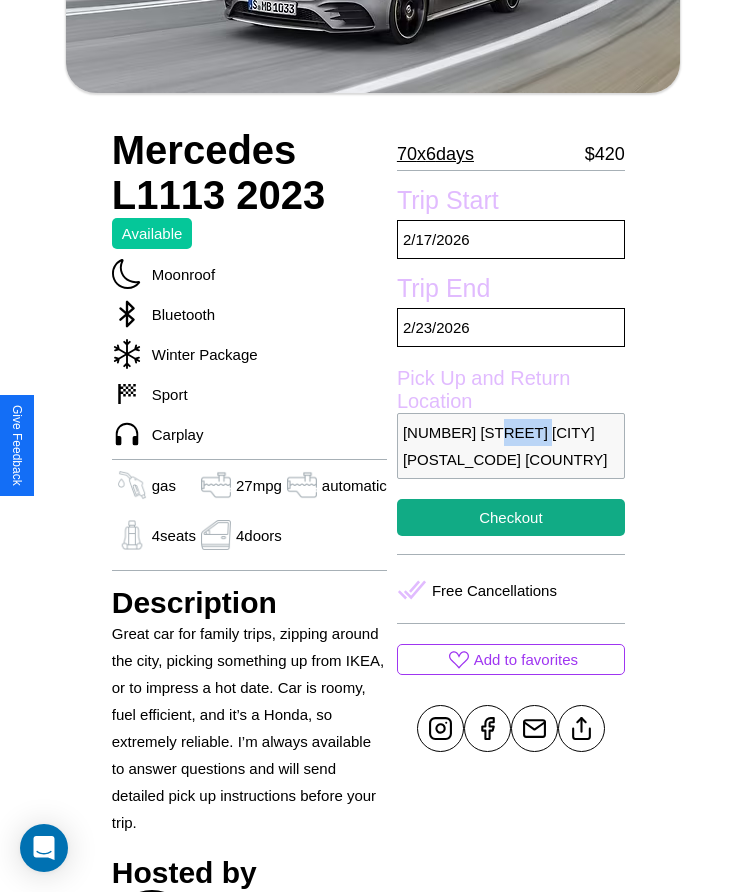 click on "2112 Spring Street  Amsterdam  65633 Netherlands" at bounding box center [511, 446] 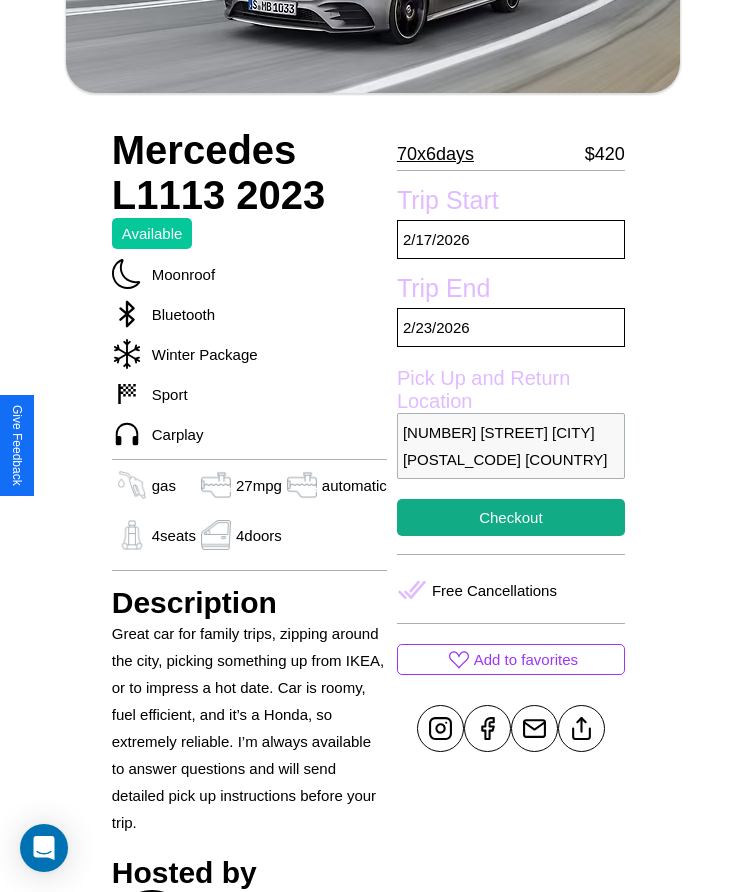 click on "2112 Spring Street  Amsterdam  65633 Netherlands" at bounding box center [511, 446] 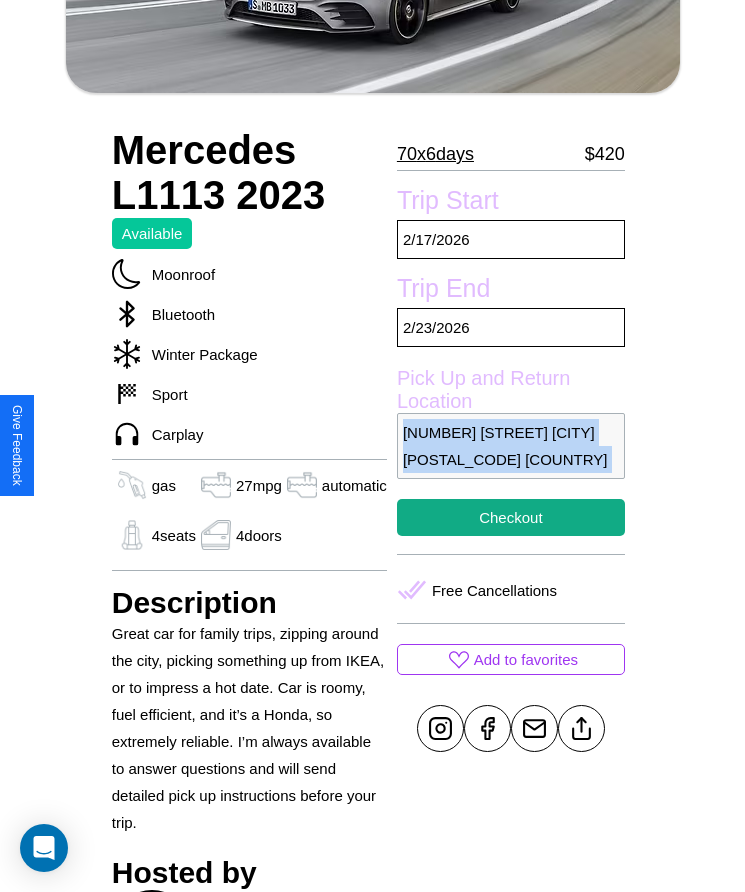 click on "2112 Spring Street  Amsterdam  65633 Netherlands" at bounding box center (511, 446) 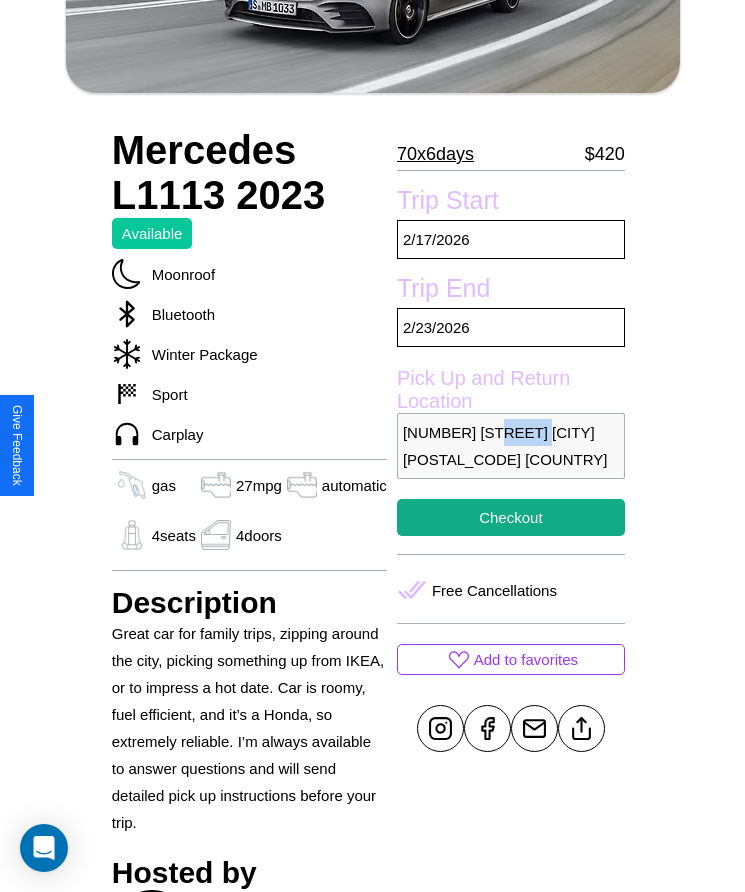 click on "2112 Spring Street  Amsterdam  65633 Netherlands" at bounding box center [511, 446] 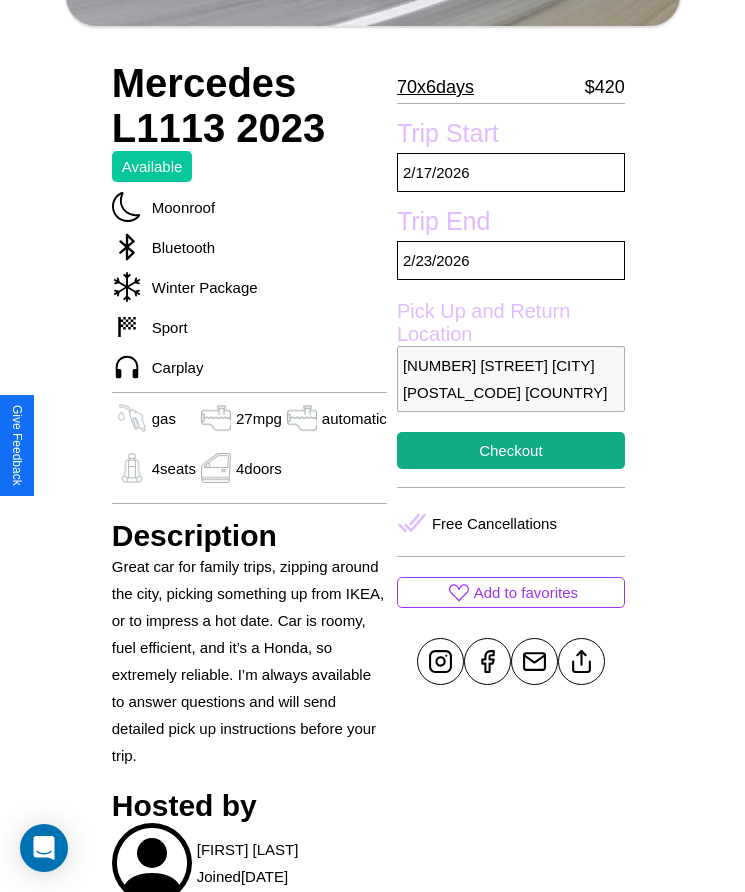 scroll, scrollTop: 405, scrollLeft: 0, axis: vertical 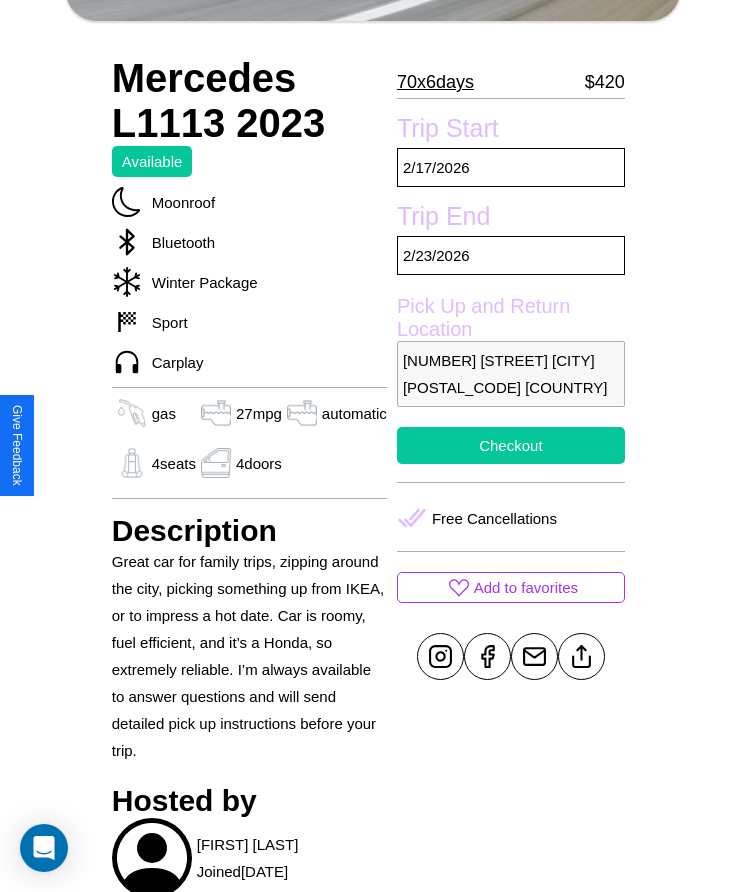 click on "Checkout" at bounding box center (511, 445) 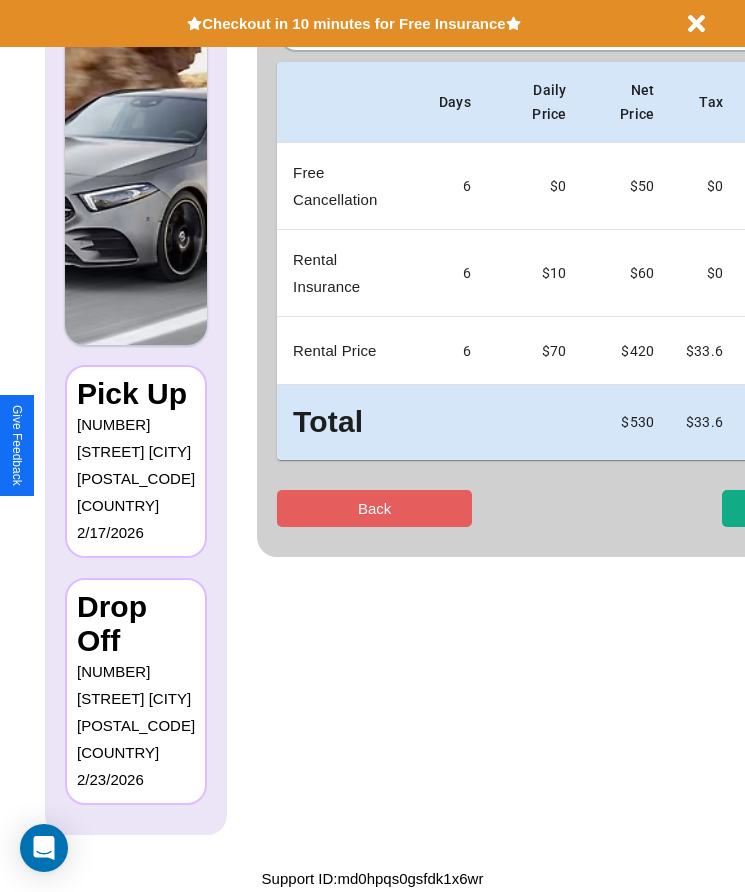 scroll, scrollTop: 0, scrollLeft: 0, axis: both 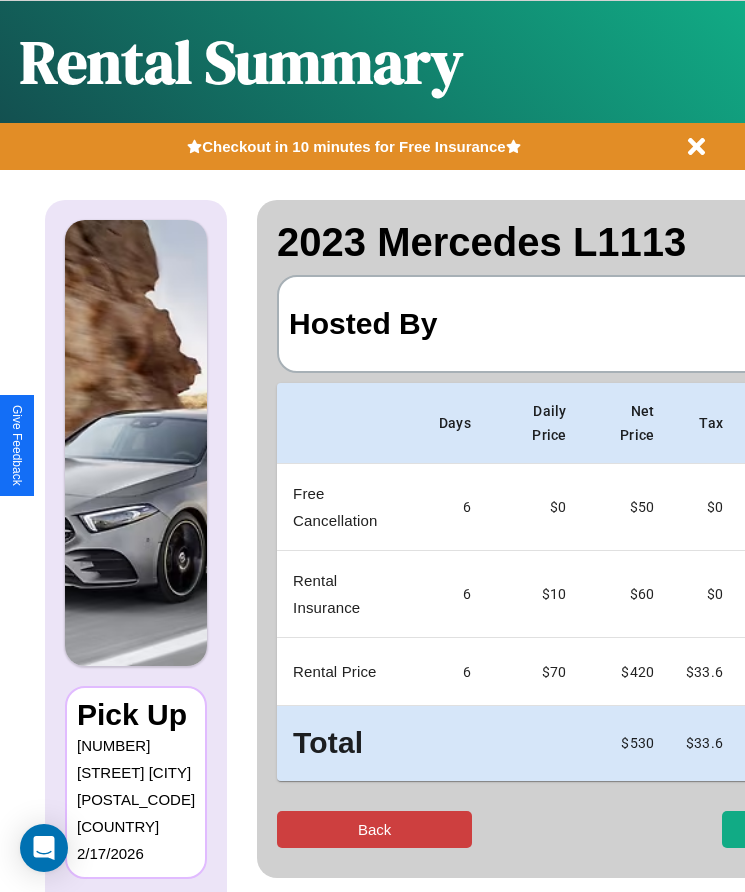 click on "Back" at bounding box center [374, 829] 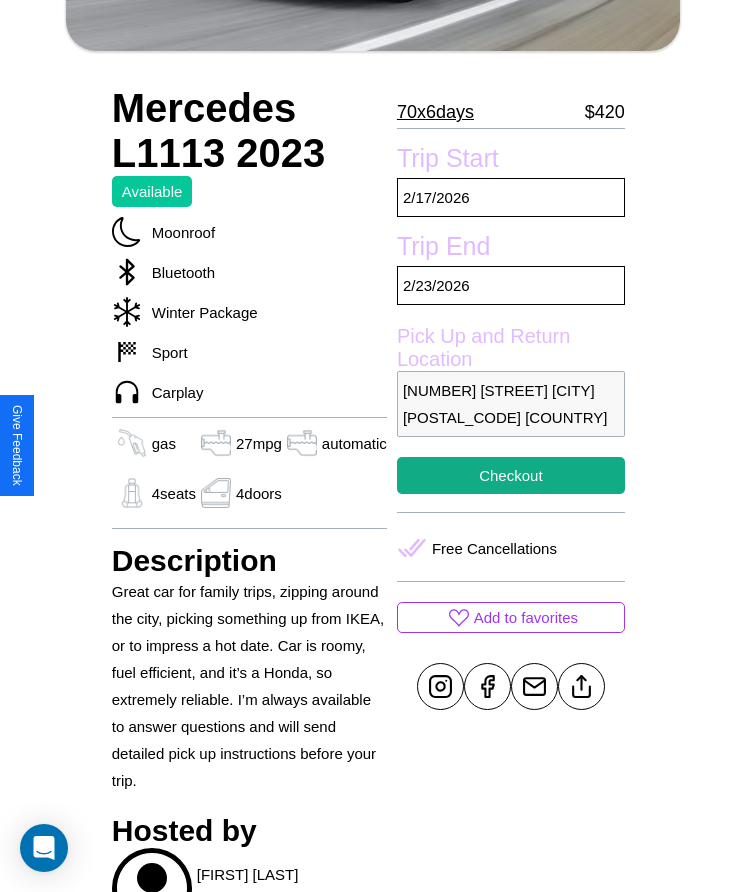 scroll, scrollTop: 616, scrollLeft: 0, axis: vertical 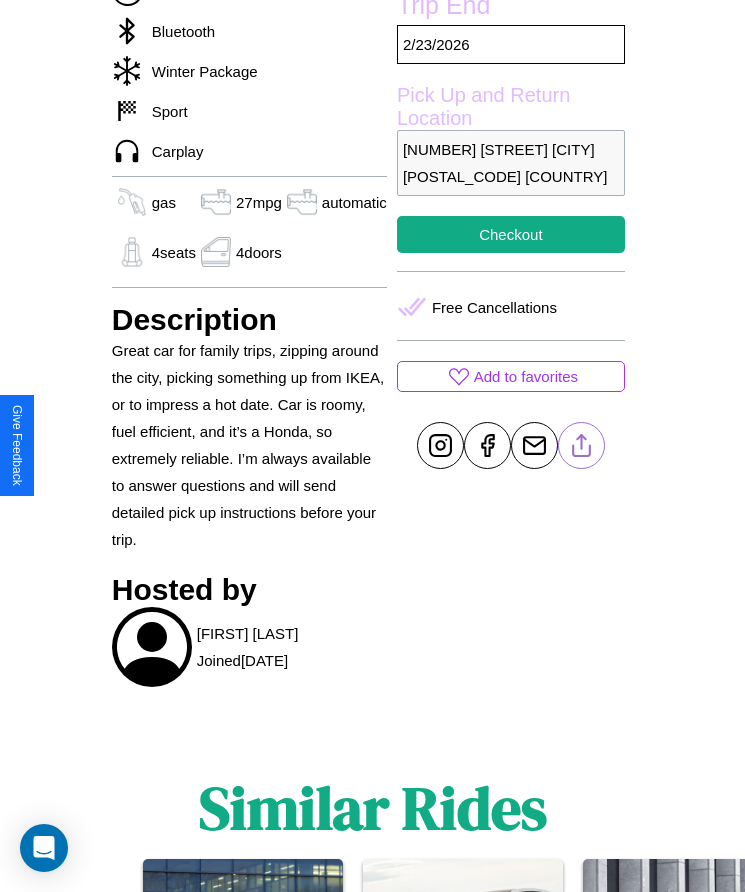 click 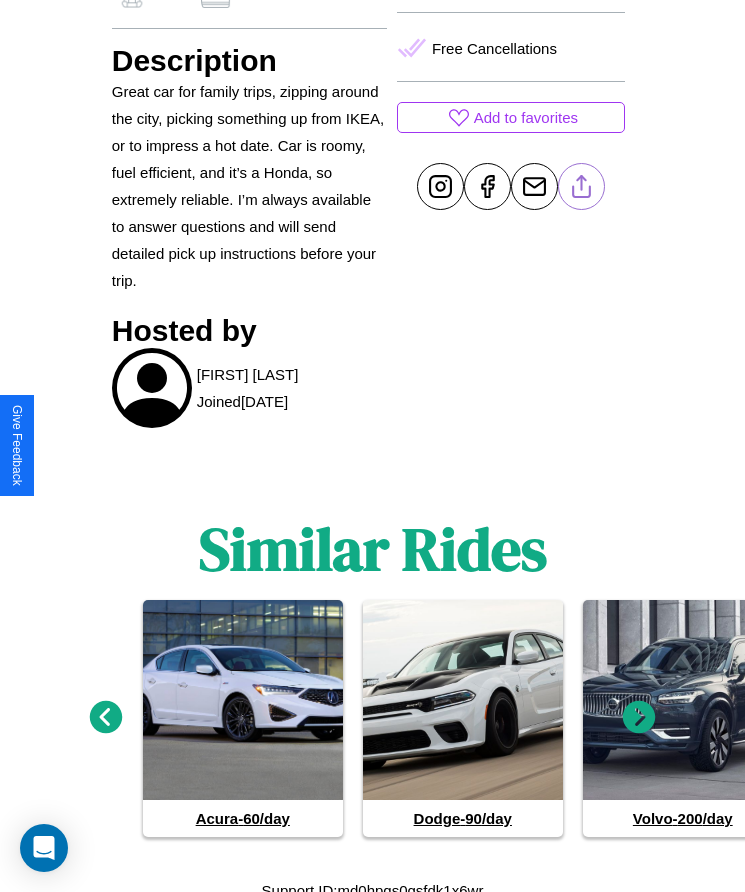 scroll, scrollTop: 887, scrollLeft: 0, axis: vertical 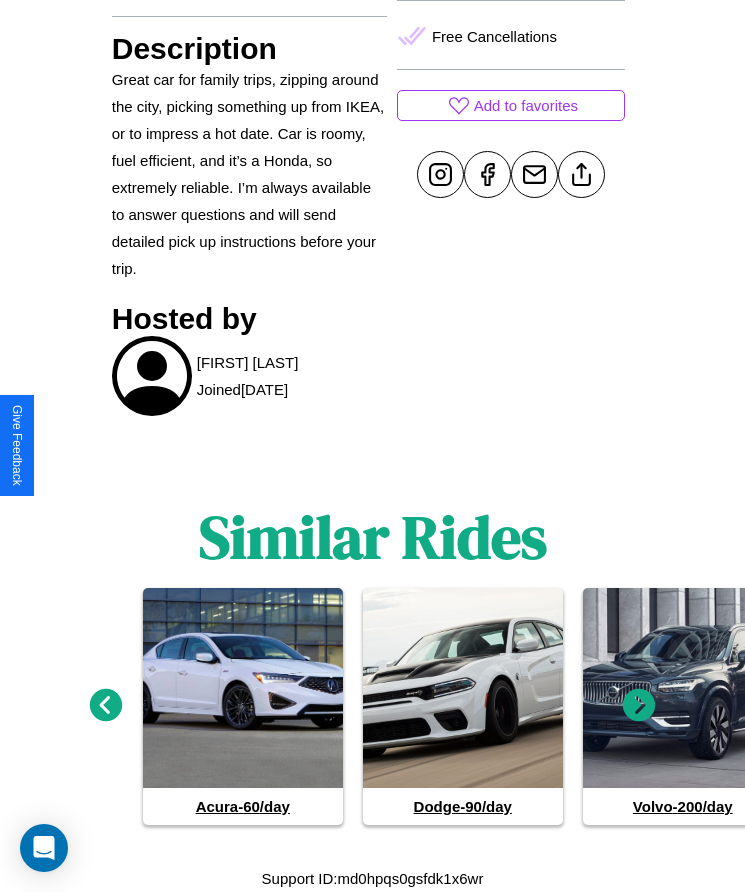 click 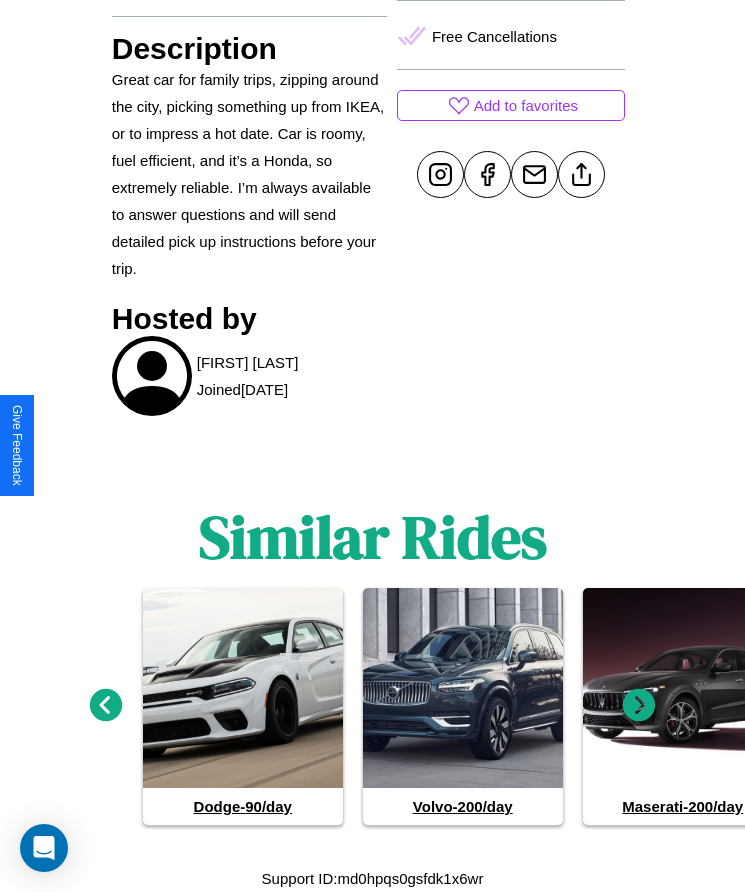 click 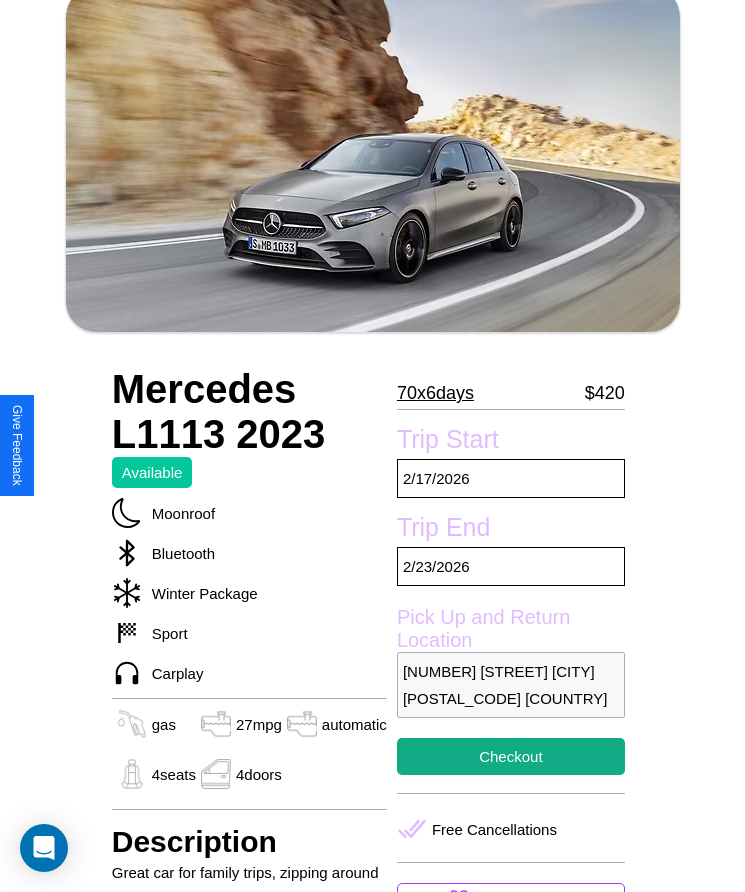 scroll, scrollTop: 41, scrollLeft: 0, axis: vertical 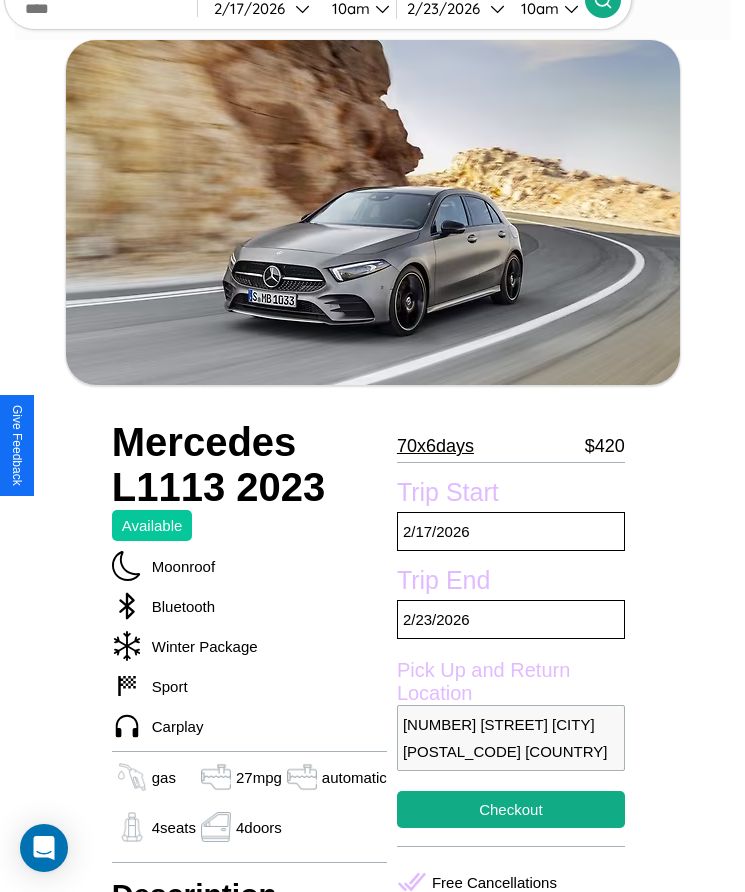 click on "70  x  6  days" at bounding box center (435, 446) 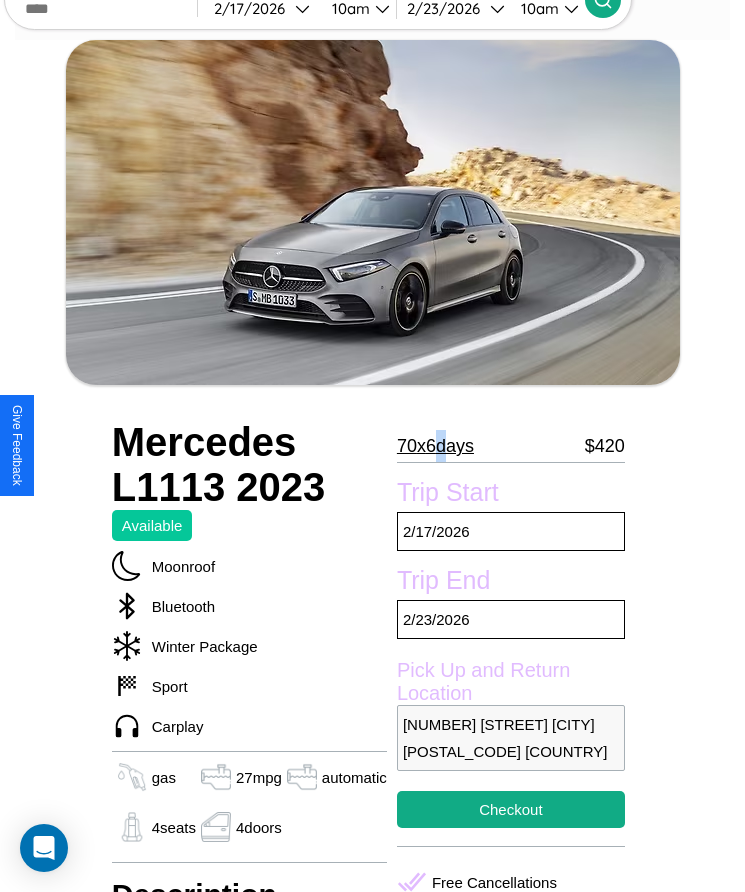 click on "70  x  6  days" at bounding box center (435, 446) 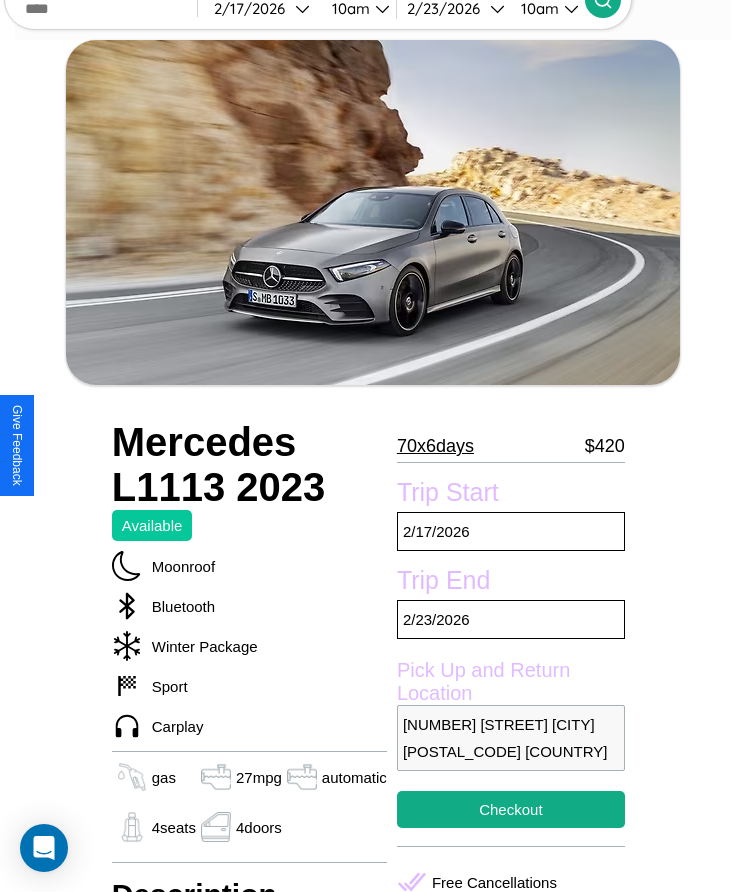 click on "70  x  6  days" at bounding box center [435, 446] 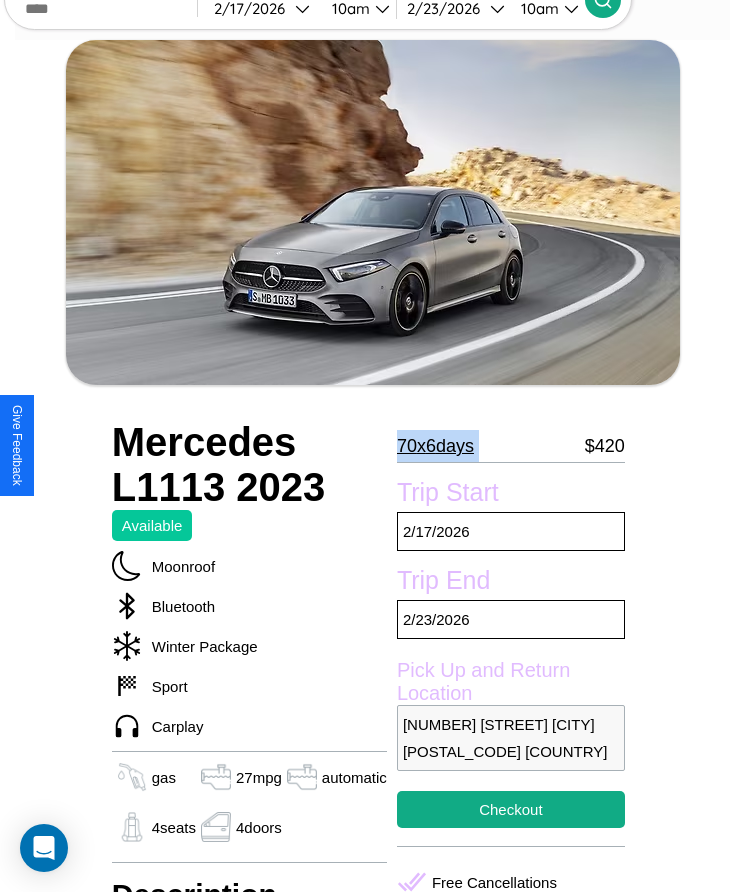 click on "70  x  6  days" at bounding box center [435, 446] 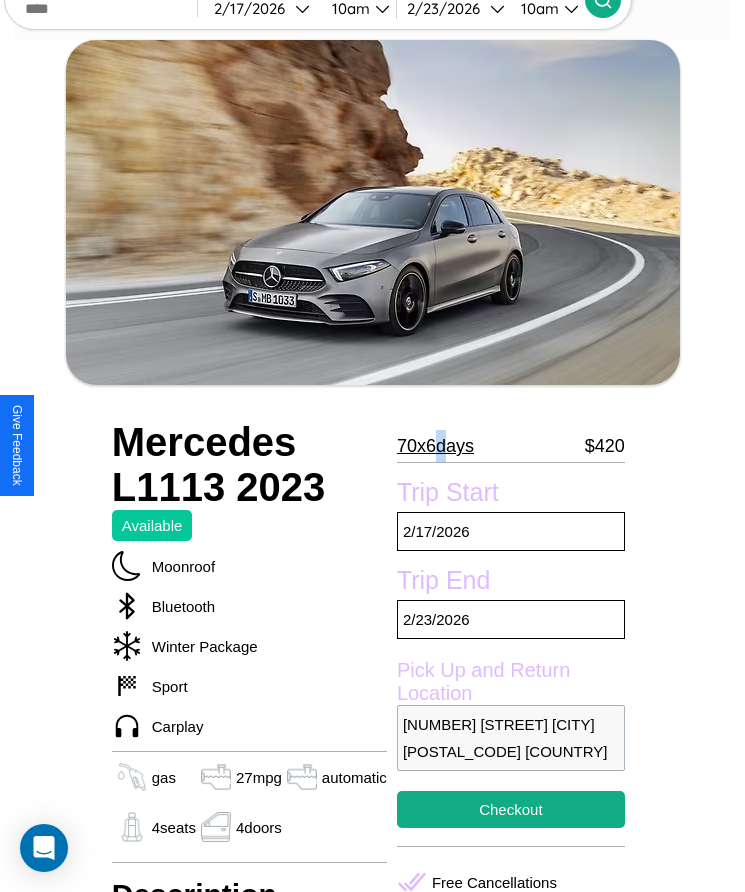 click on "70  x  6  days" at bounding box center (435, 446) 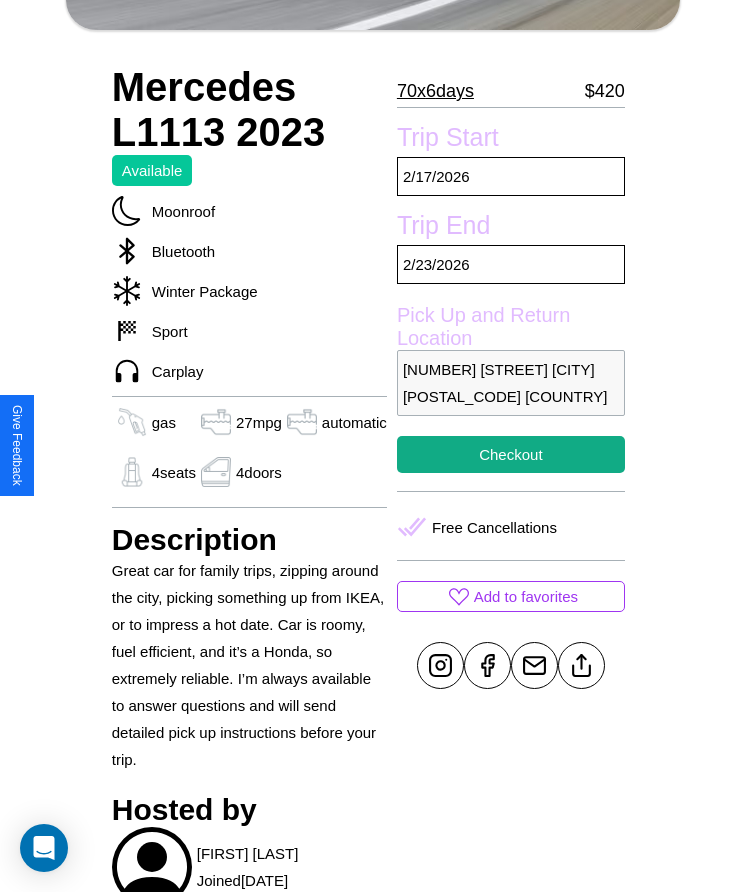 scroll, scrollTop: 405, scrollLeft: 0, axis: vertical 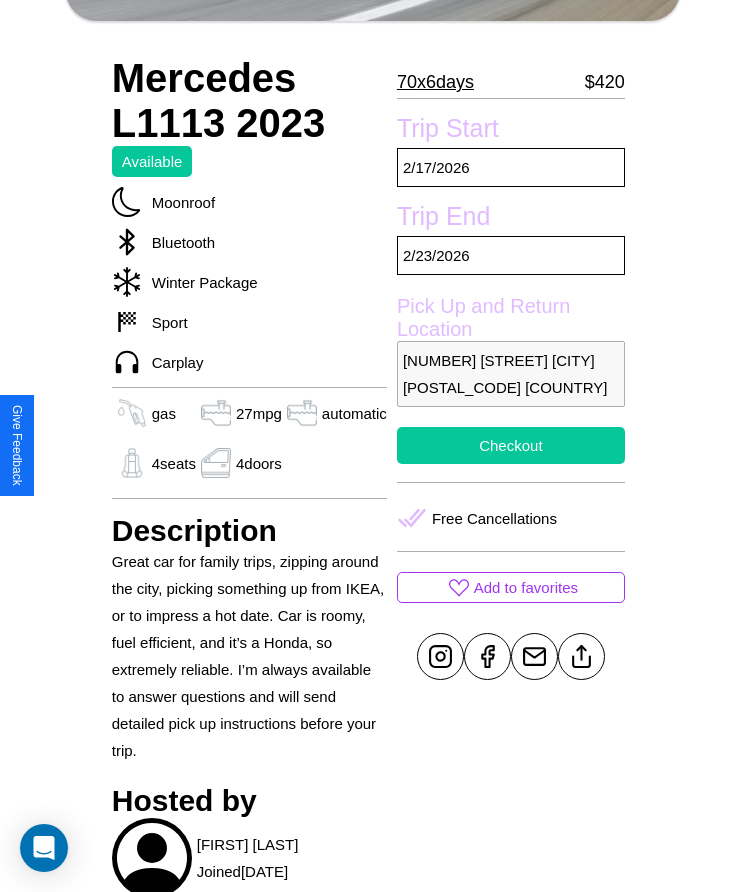 click on "Checkout" at bounding box center [511, 445] 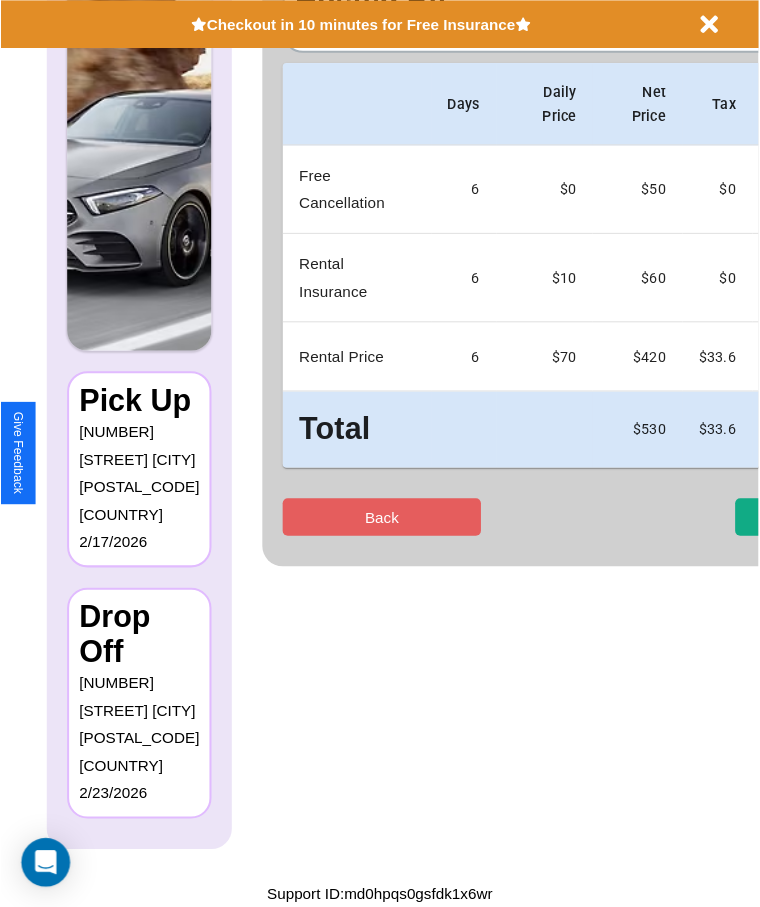 scroll, scrollTop: 0, scrollLeft: 0, axis: both 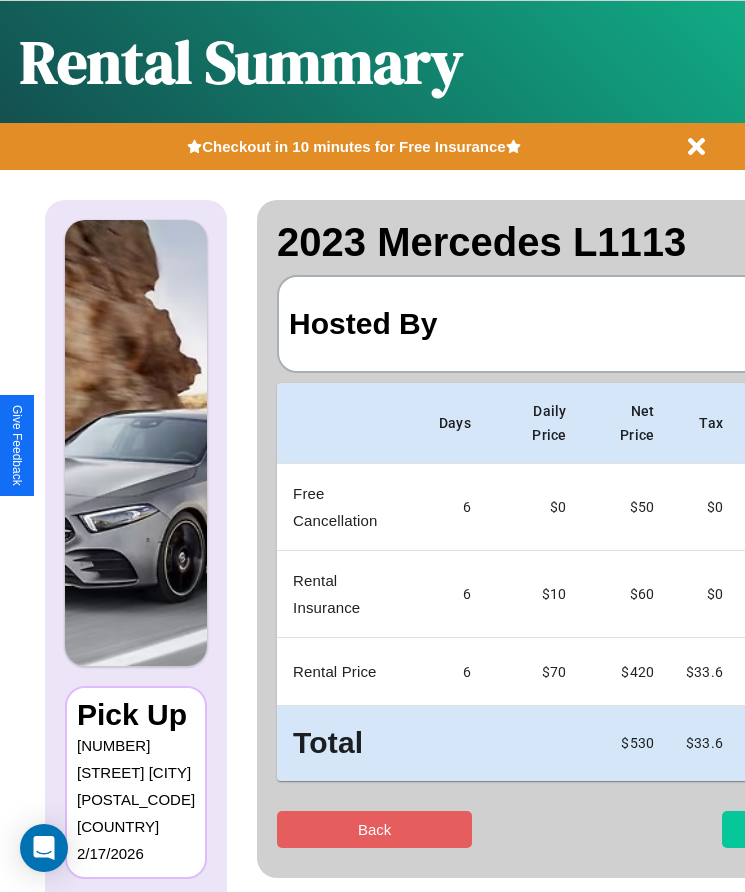 click on "Checkout" at bounding box center (819, 829) 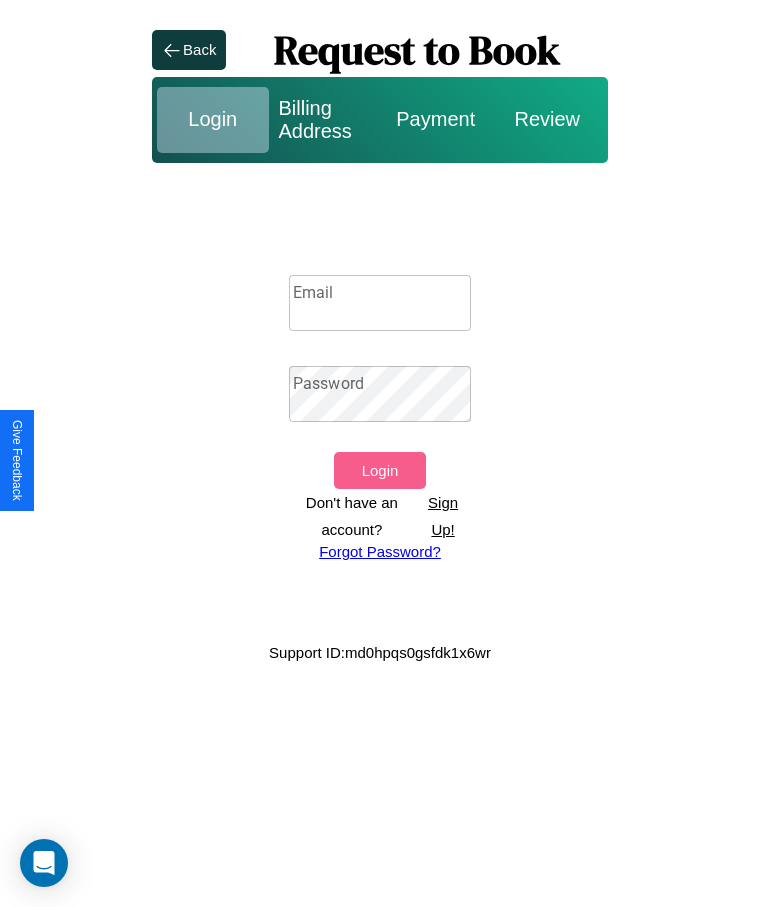 click on "Sign Up!" at bounding box center [443, 516] 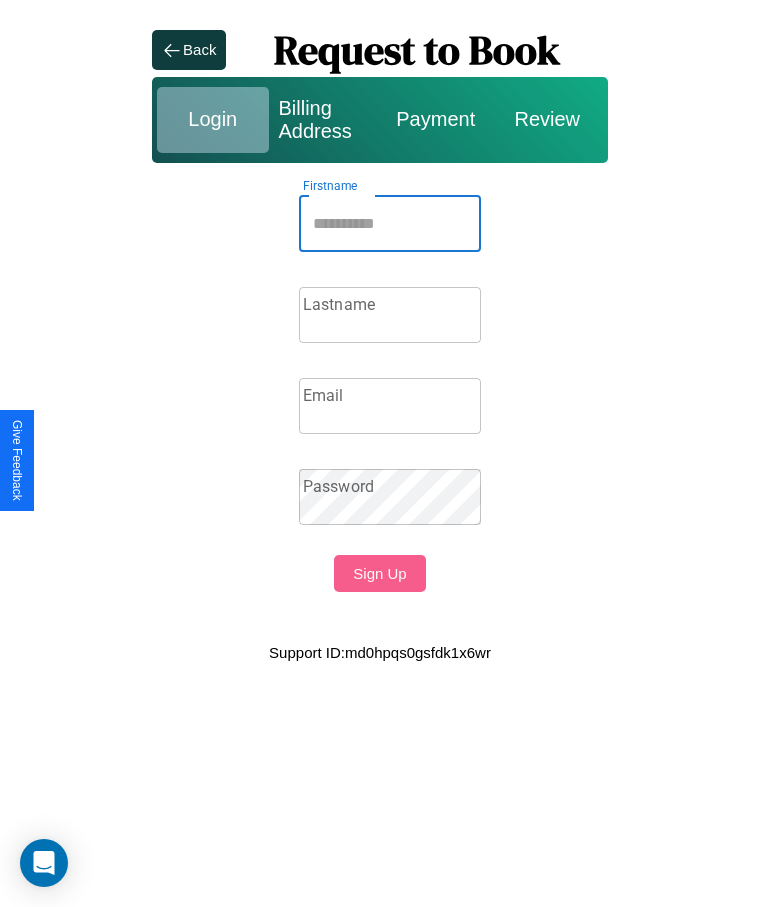 click on "Firstname" at bounding box center [390, 224] 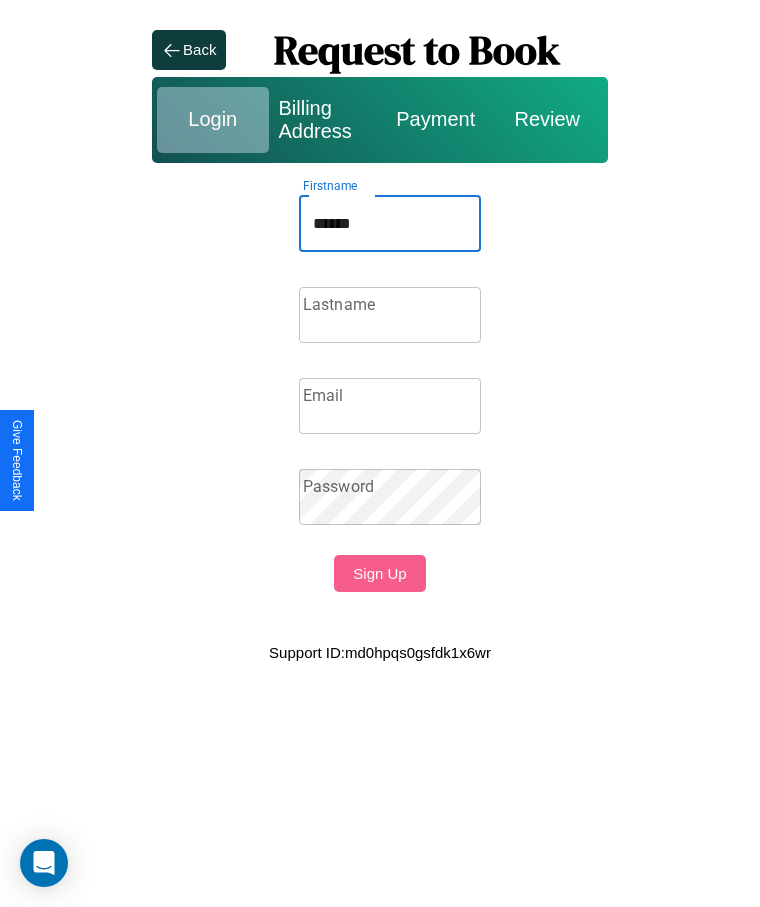 type on "******" 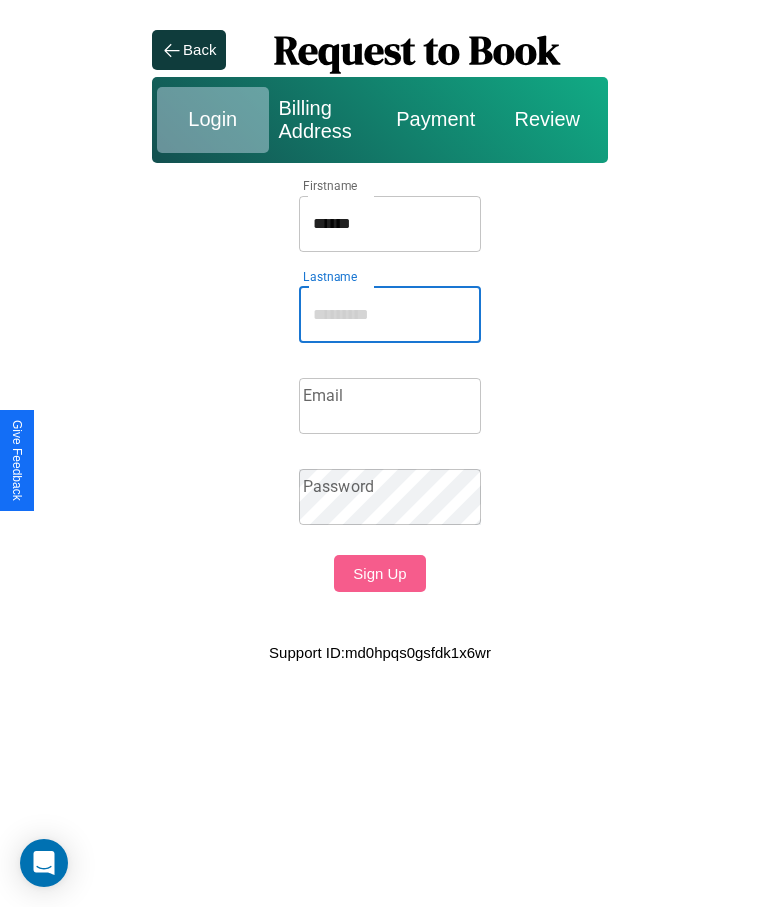 click on "Lastname" at bounding box center [390, 315] 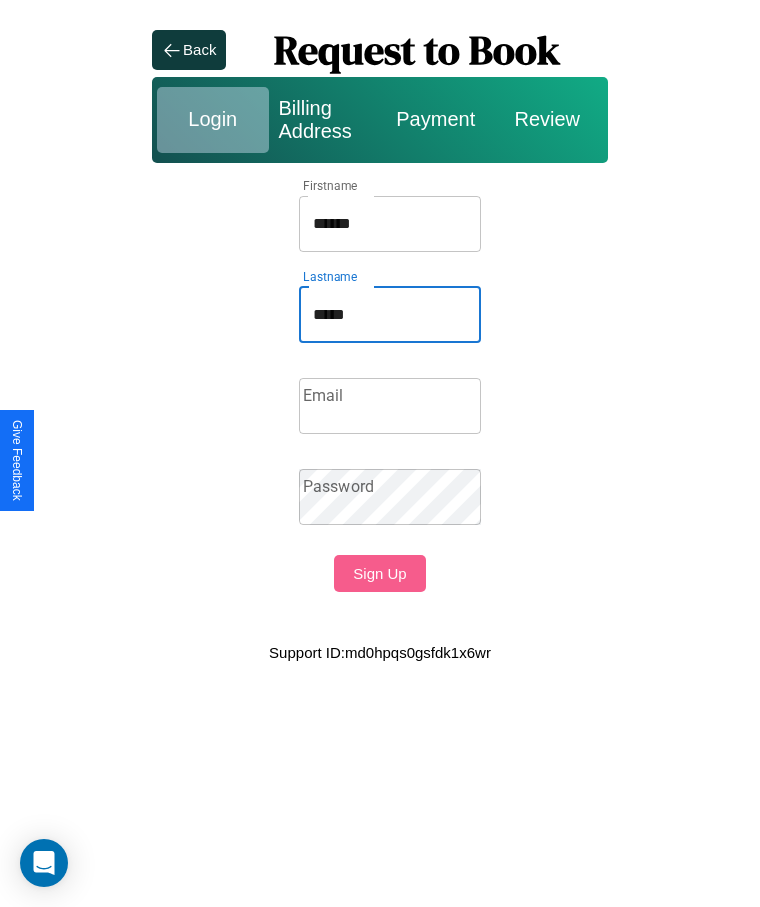 type on "*****" 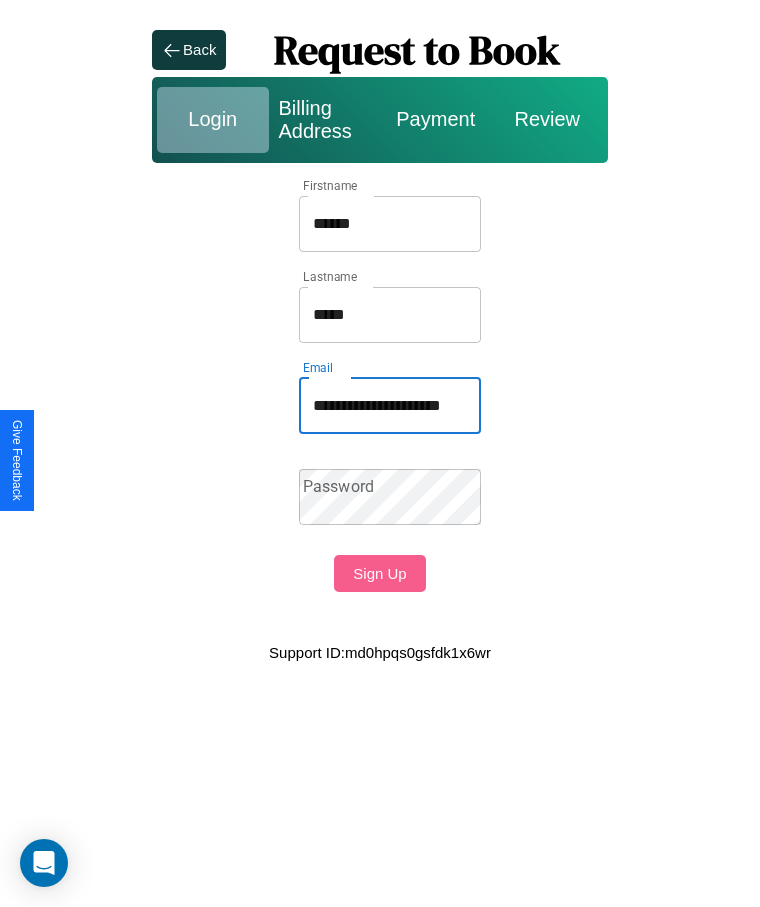 scroll, scrollTop: 0, scrollLeft: 37, axis: horizontal 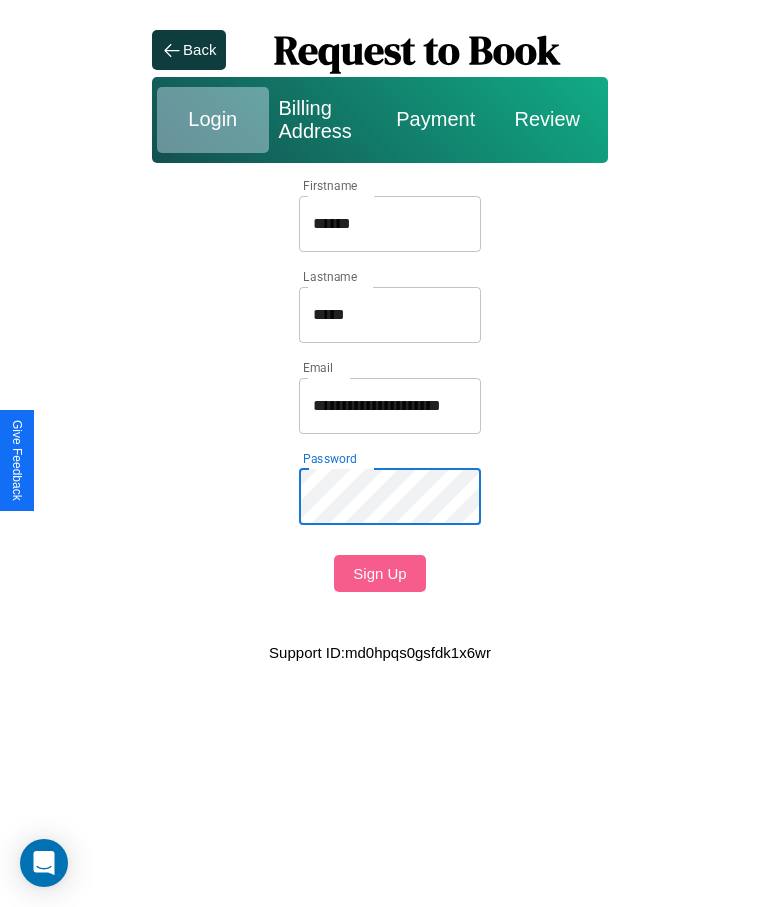 click on "Sign Up" at bounding box center (379, 573) 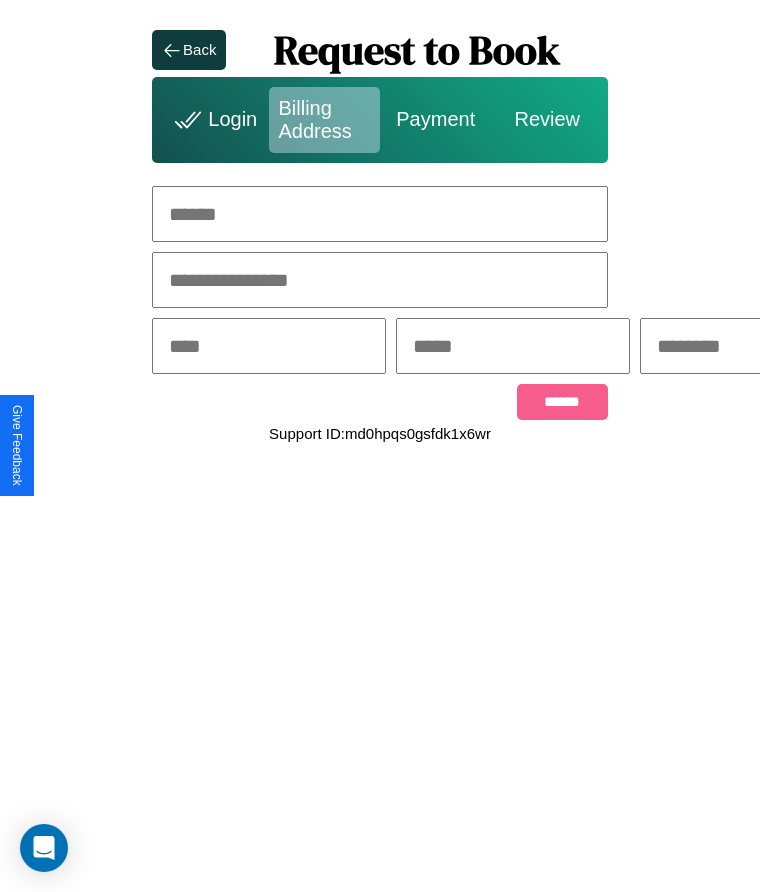 click at bounding box center (380, 214) 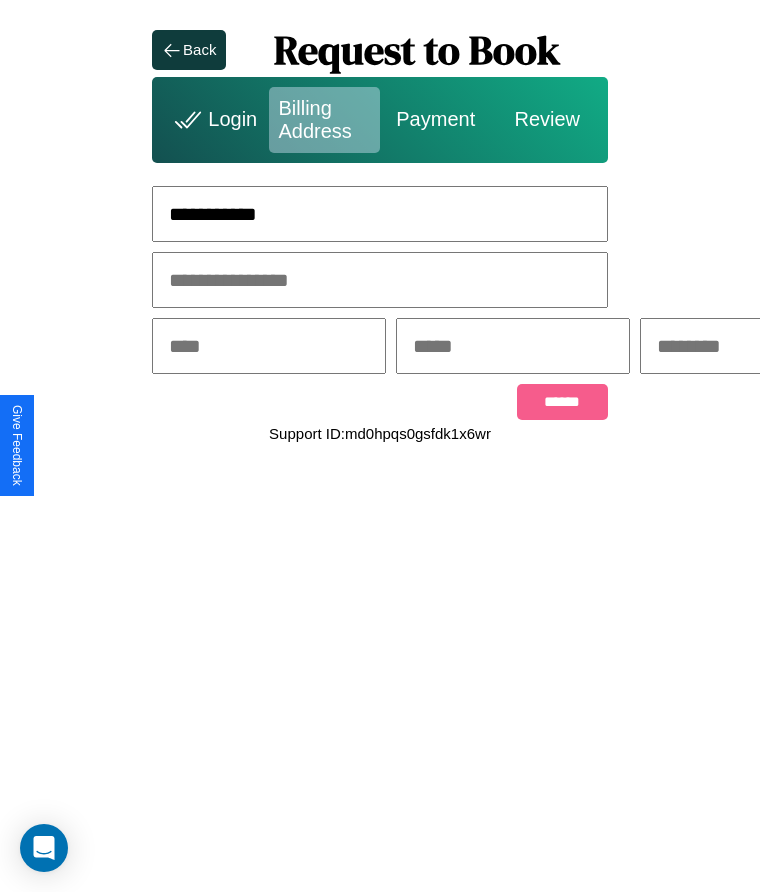 type on "**********" 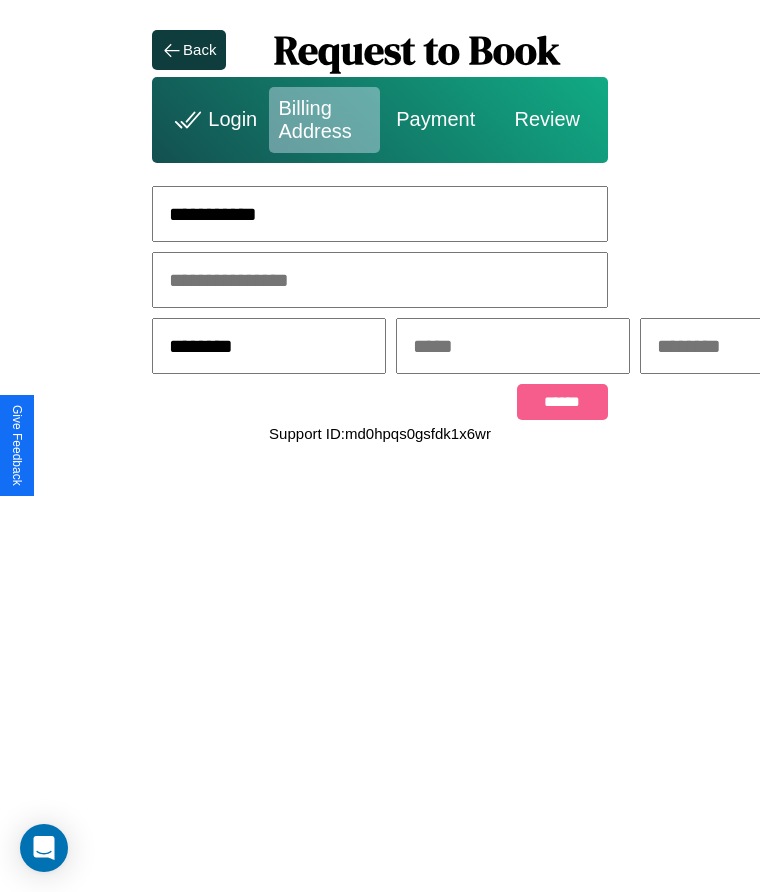 type on "********" 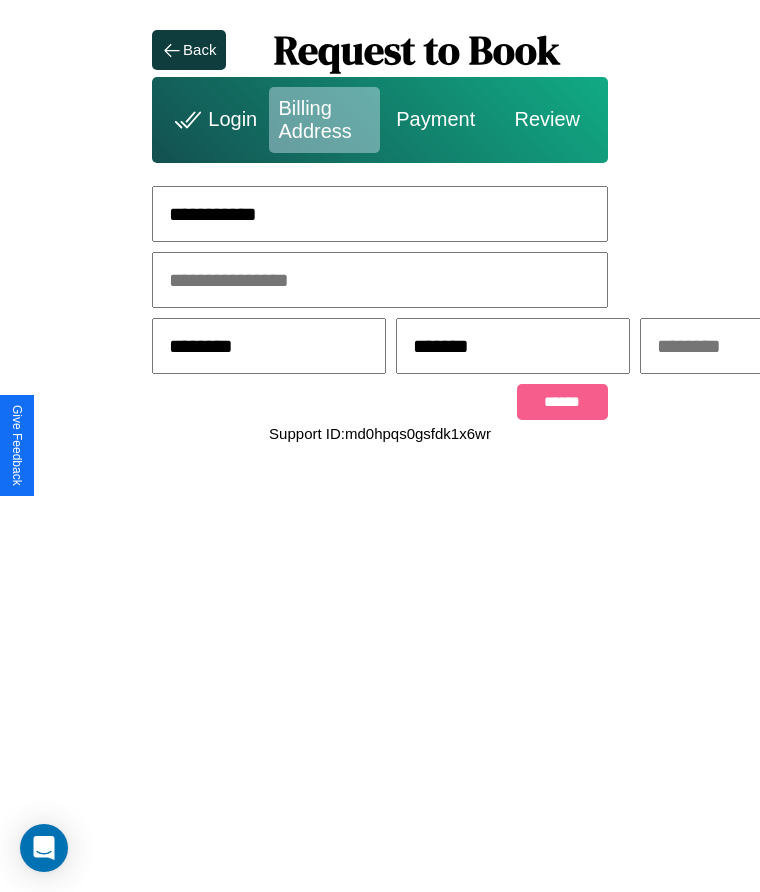 scroll, scrollTop: 0, scrollLeft: 309, axis: horizontal 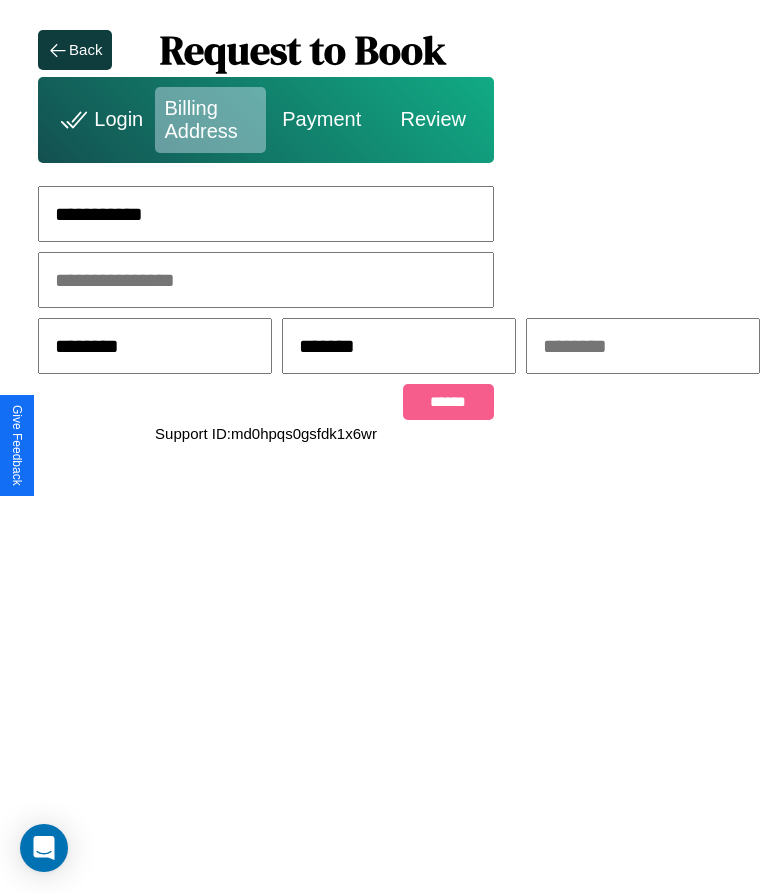 type on "*******" 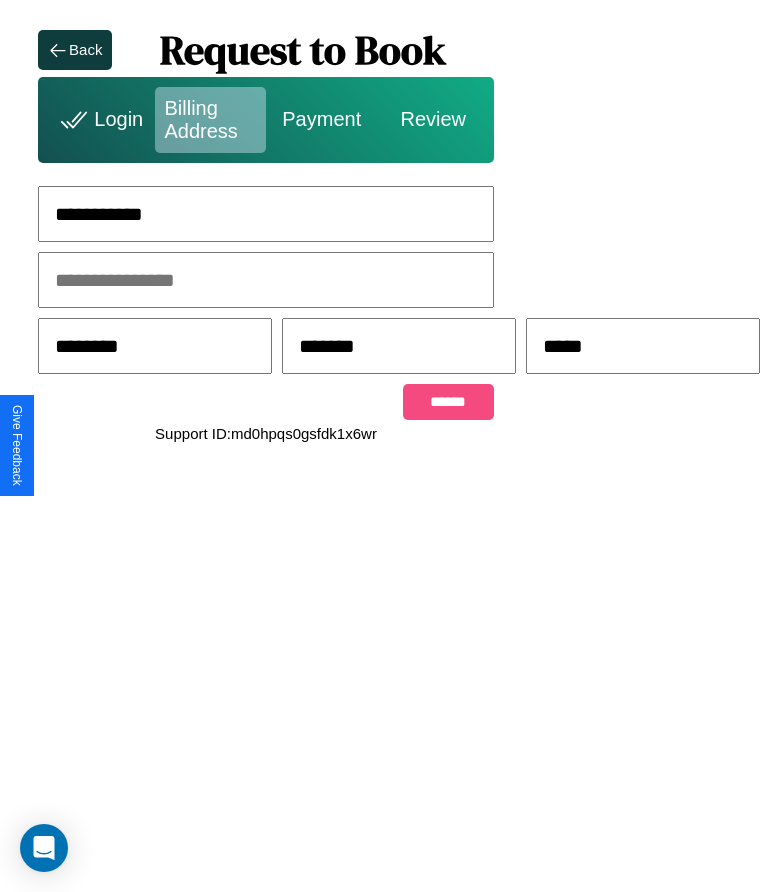 type on "*****" 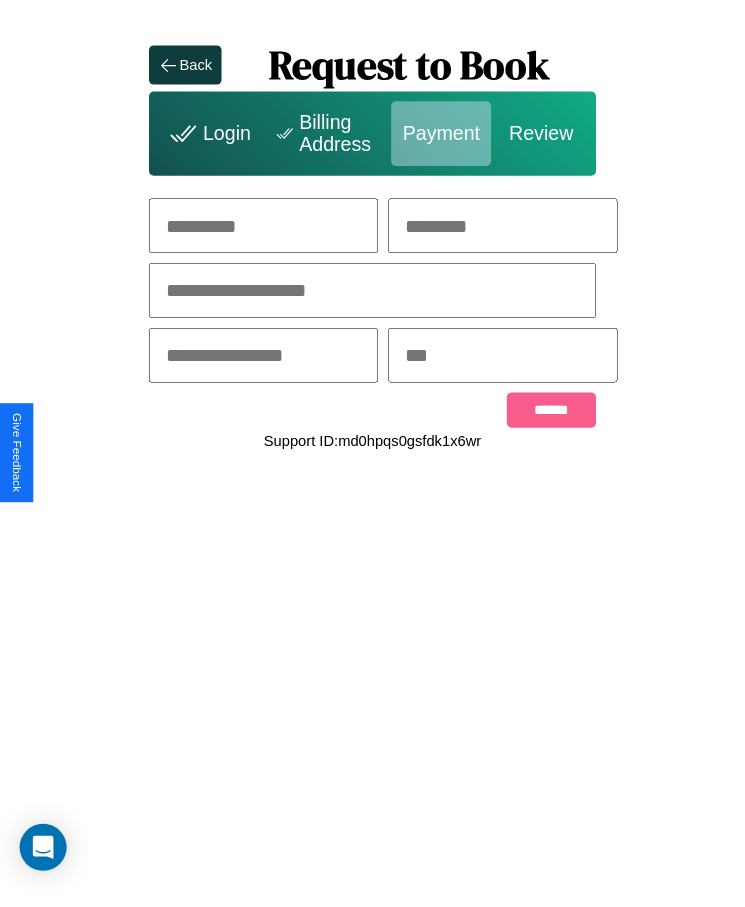 scroll, scrollTop: 0, scrollLeft: 0, axis: both 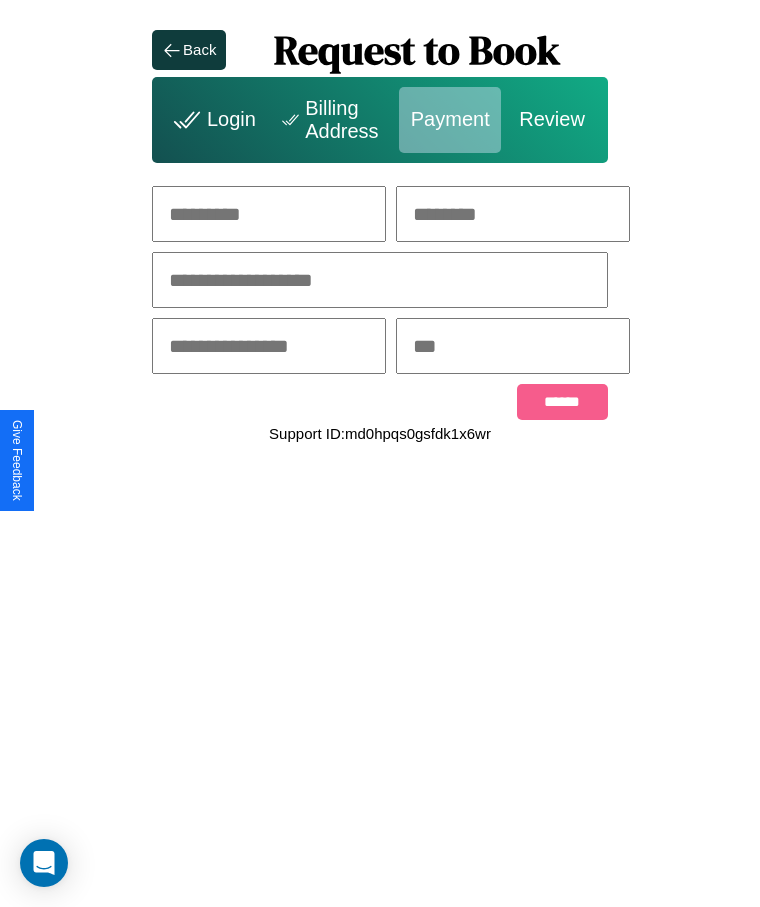 click at bounding box center [269, 214] 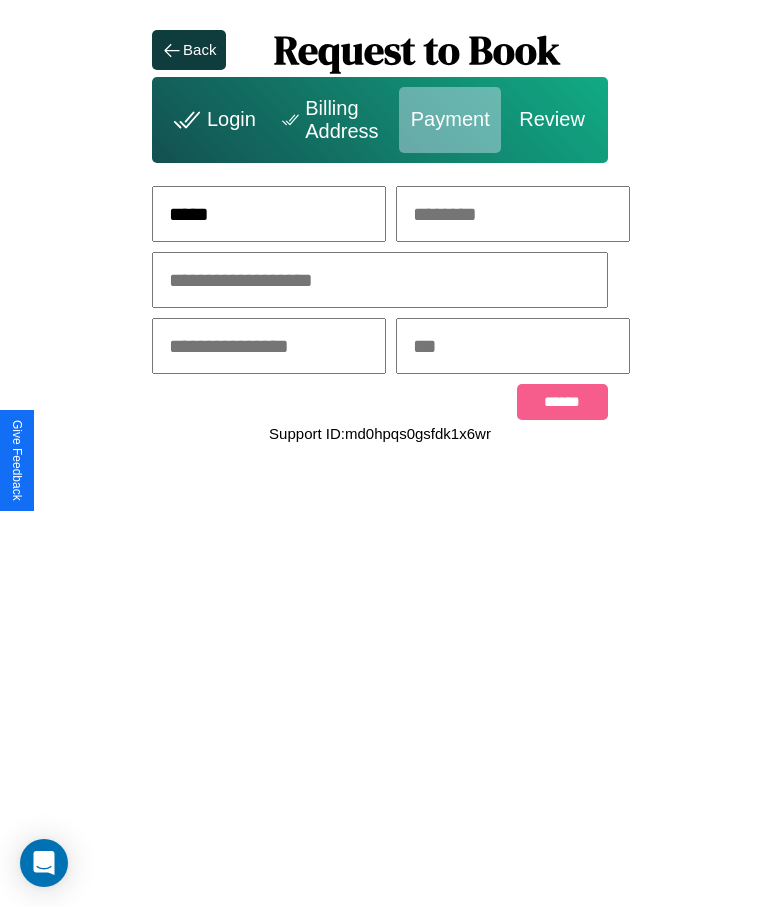 type on "*****" 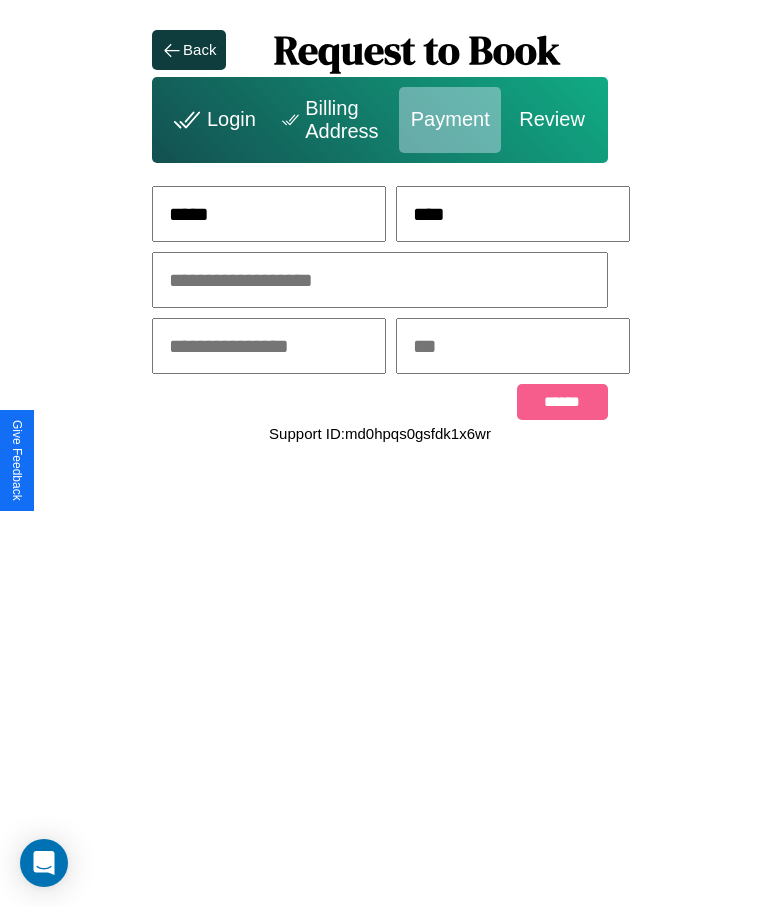 type on "****" 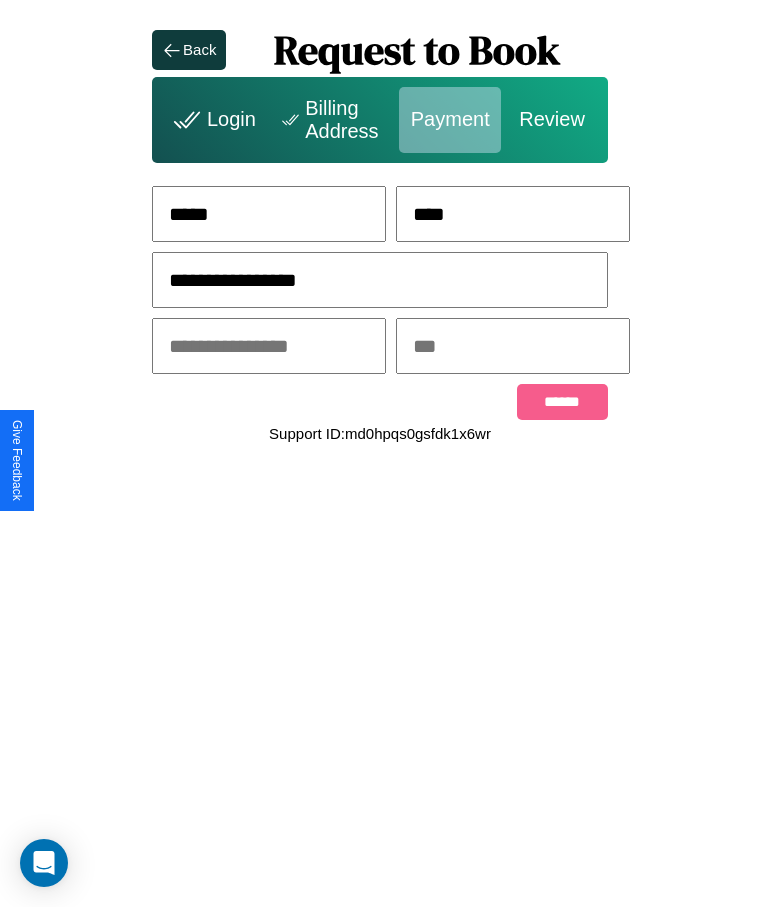 type on "**********" 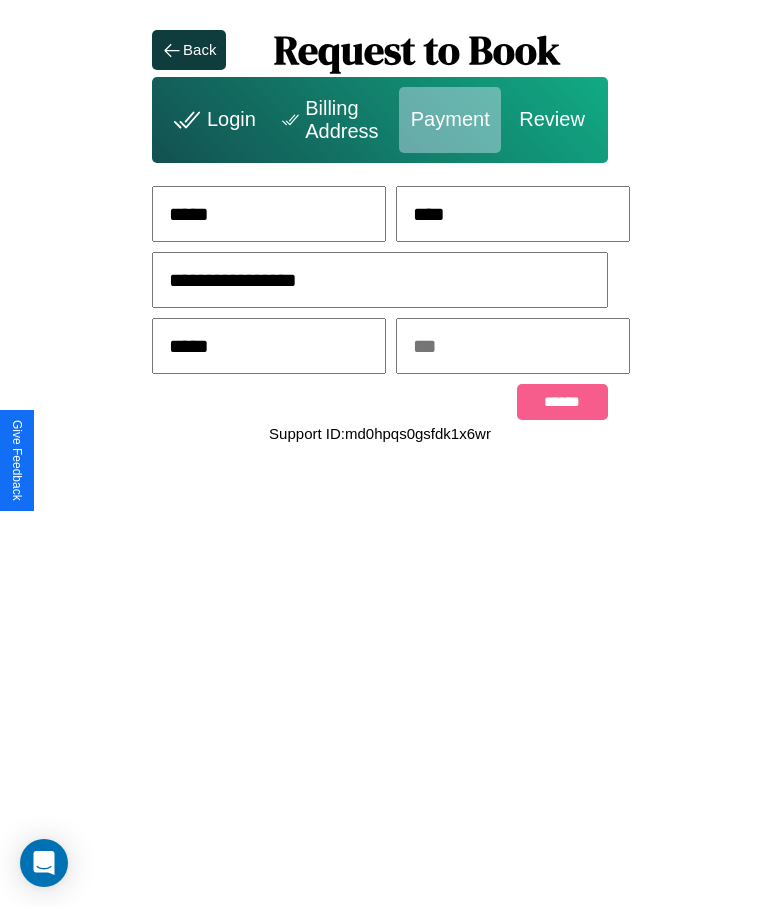 type on "*****" 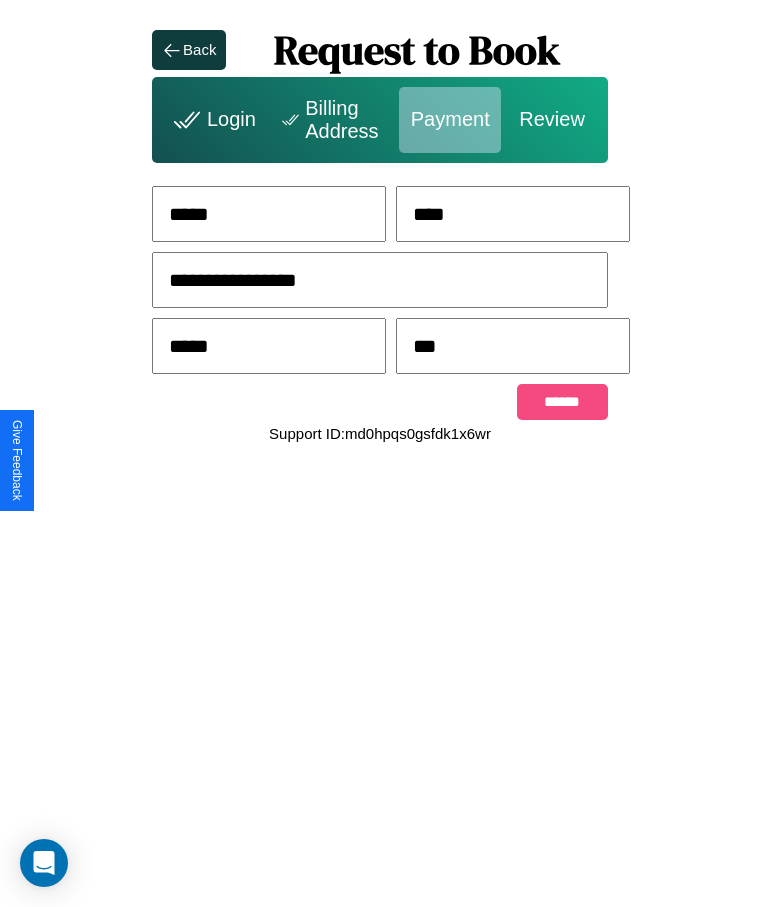 type on "***" 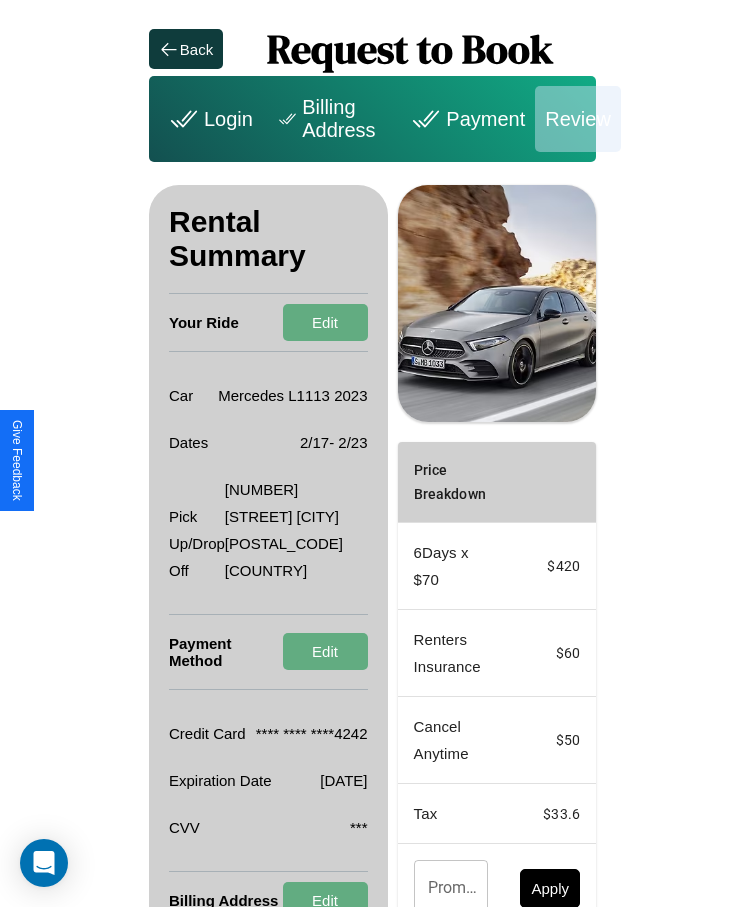click on "Promo Code" at bounding box center [440, 888] 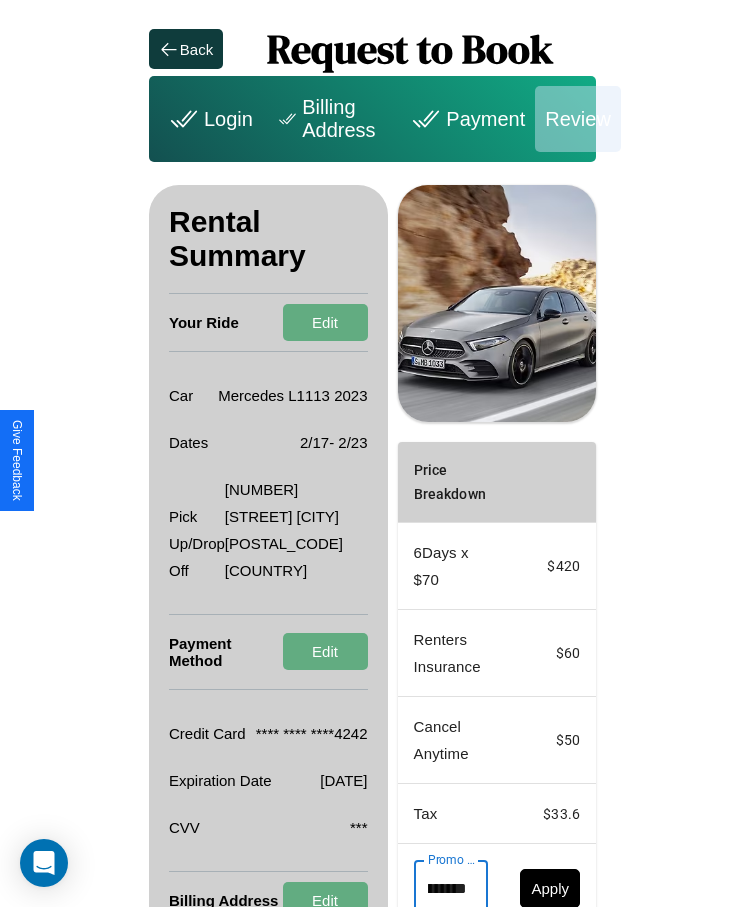 scroll, scrollTop: 0, scrollLeft: 67, axis: horizontal 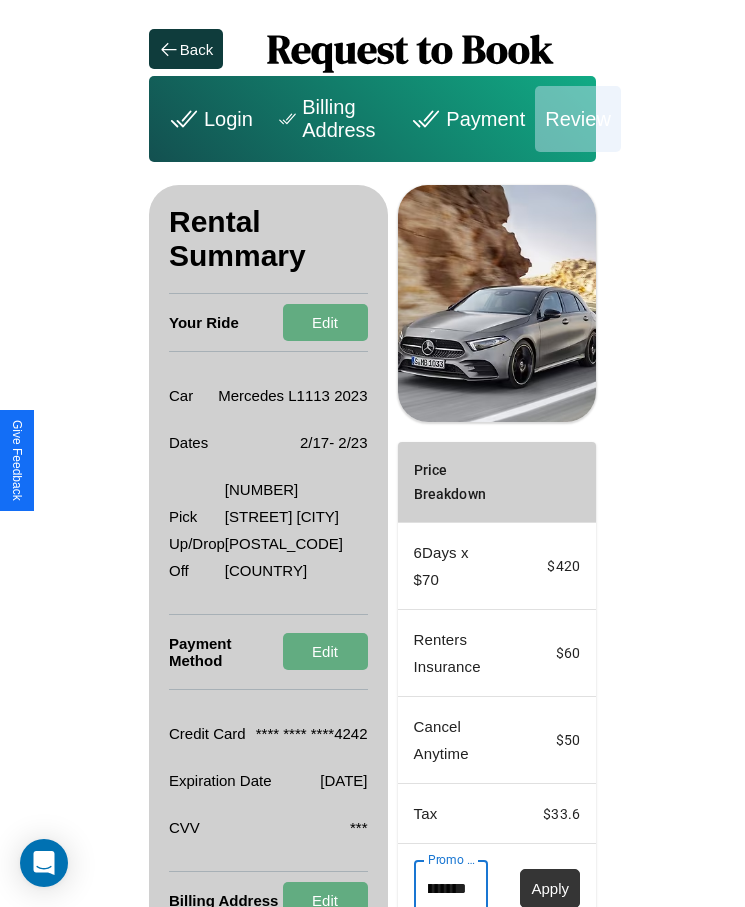 type on "**********" 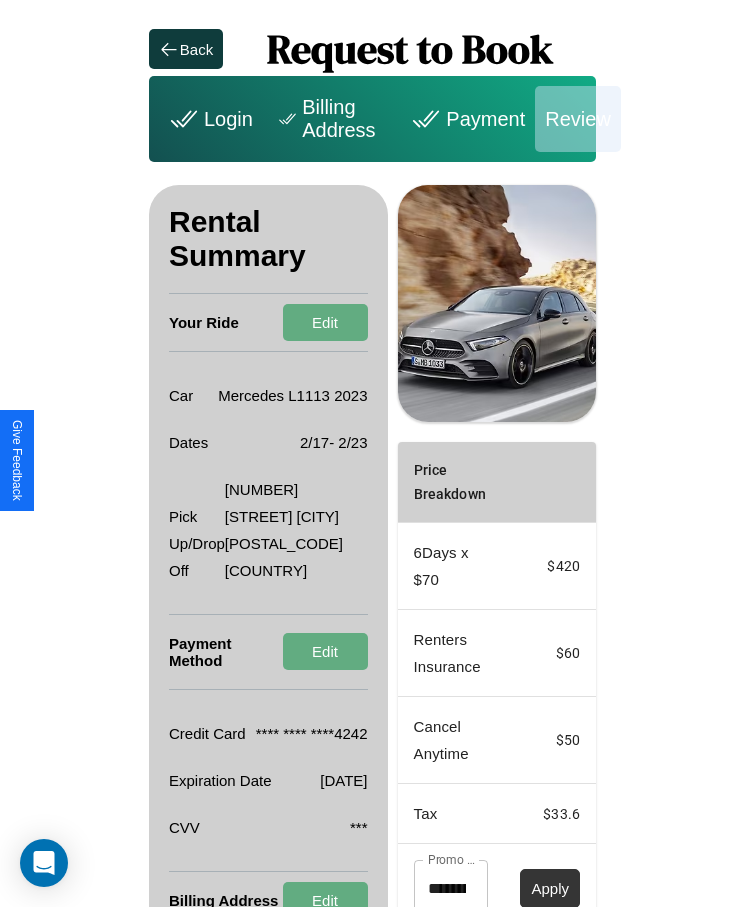 click on "Apply" at bounding box center (550, 888) 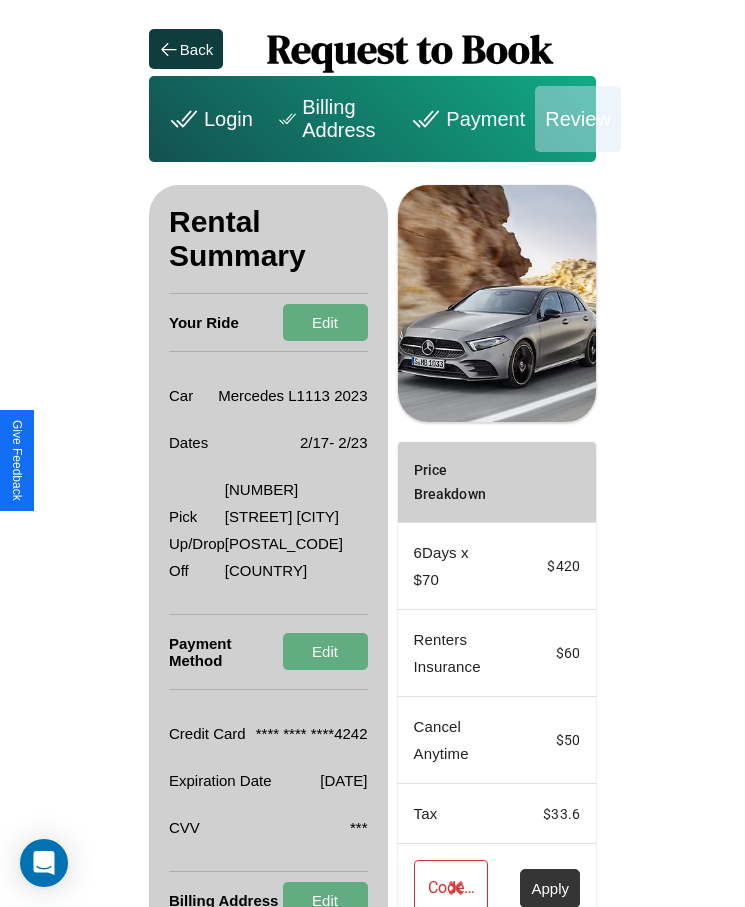scroll, scrollTop: 137, scrollLeft: 0, axis: vertical 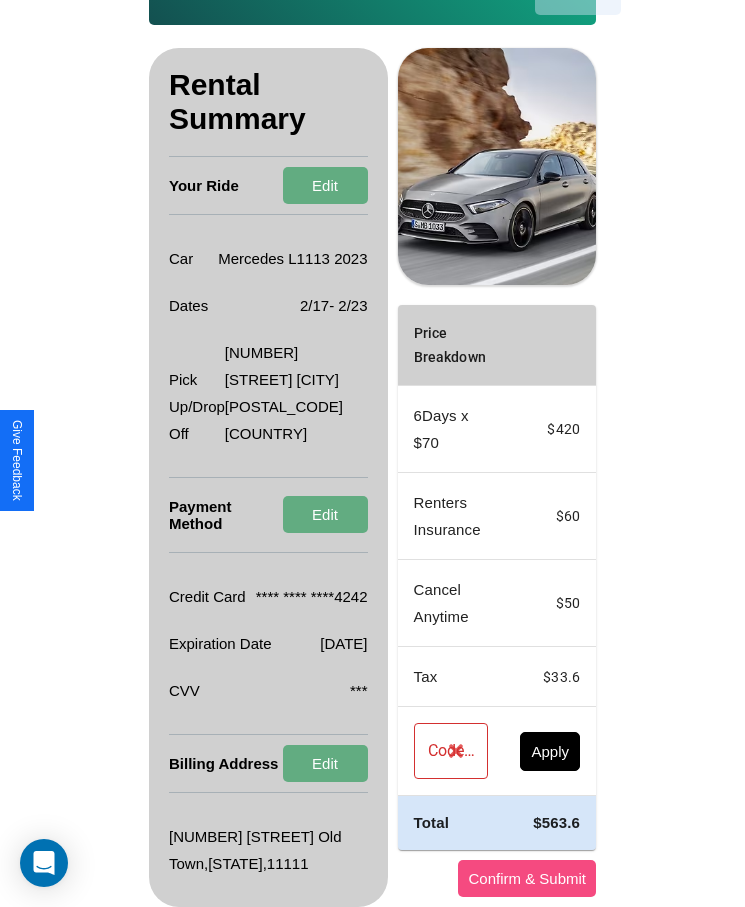 click on "Confirm & Submit" at bounding box center (527, 878) 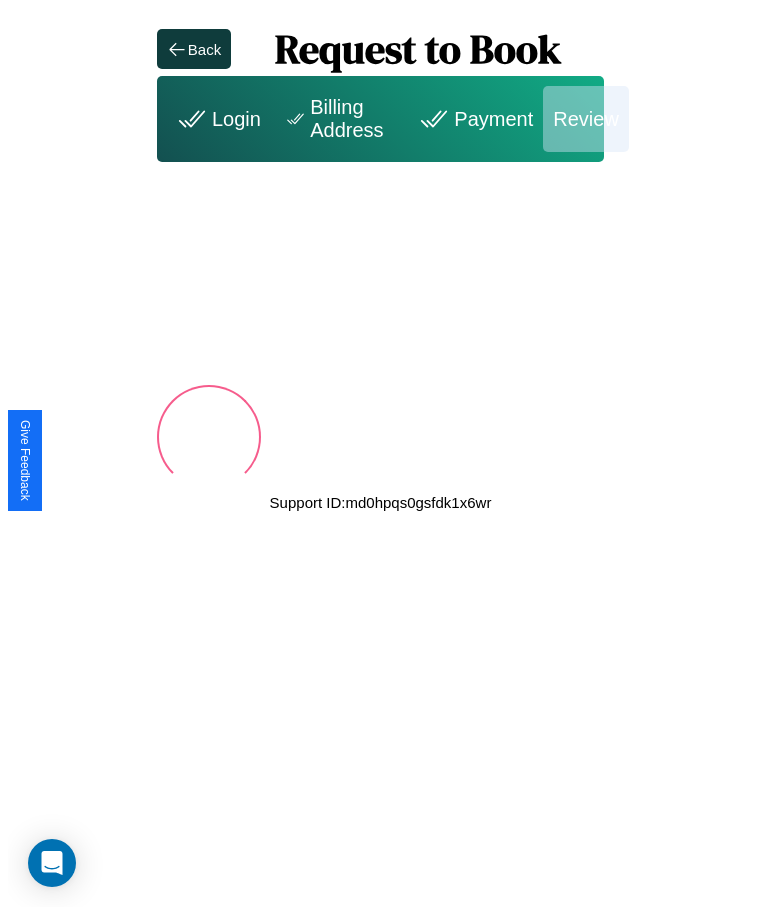 scroll, scrollTop: 0, scrollLeft: 0, axis: both 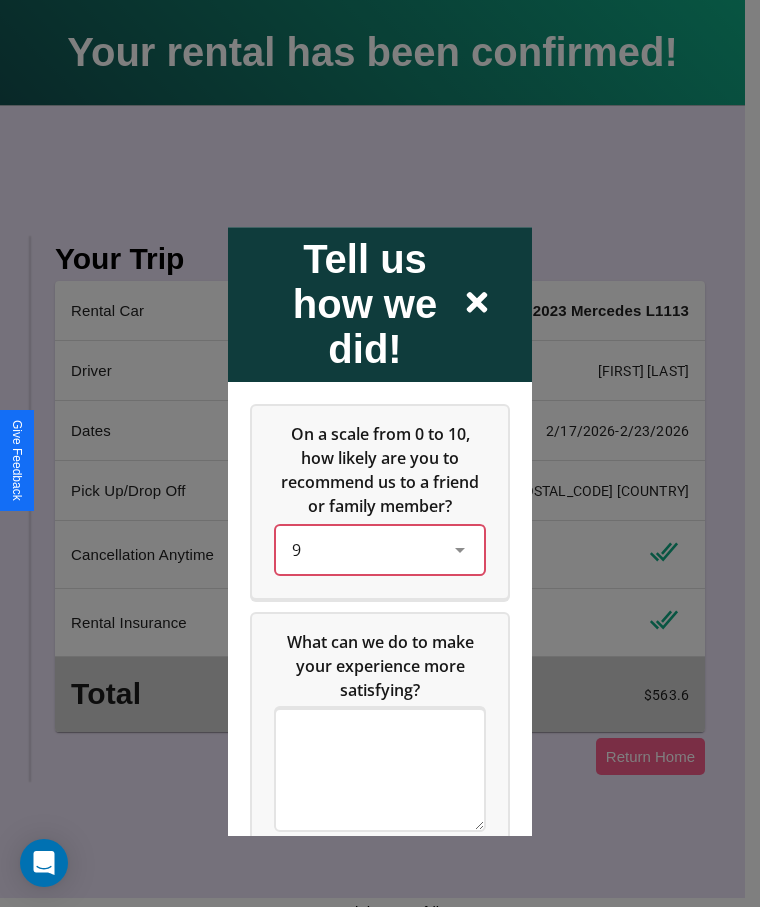 click on "9" at bounding box center [364, 550] 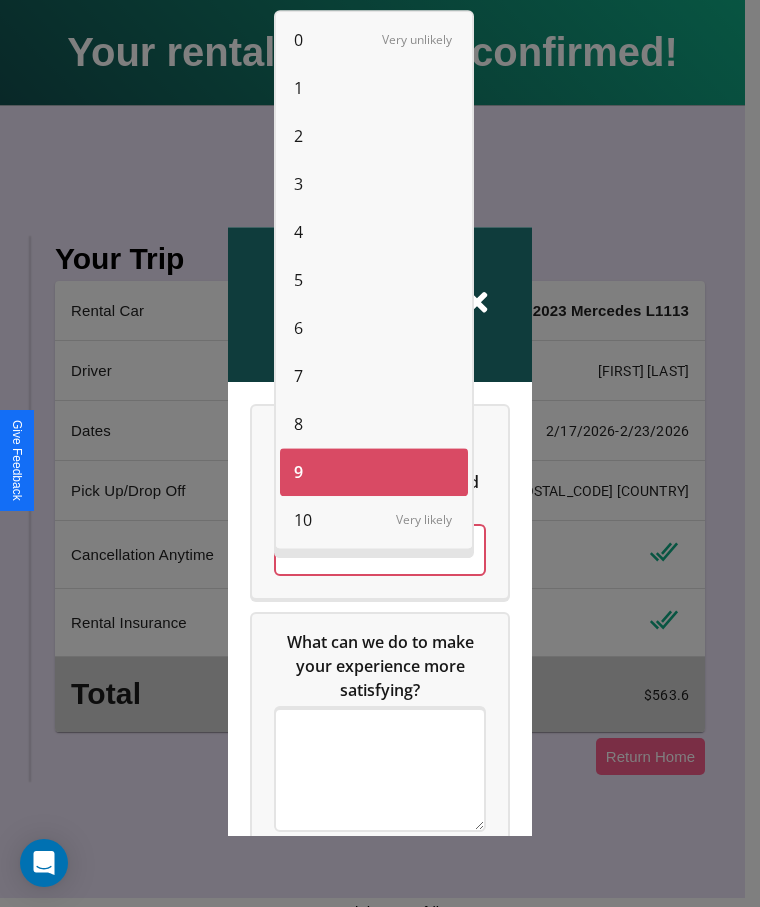 click on "8" at bounding box center [298, 424] 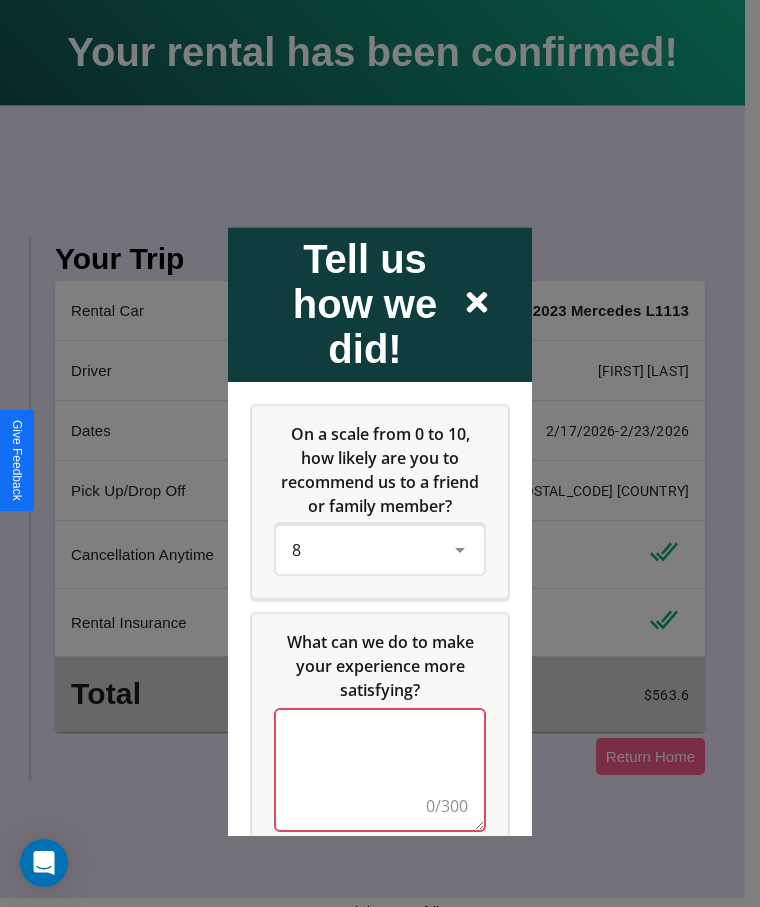 click at bounding box center [380, 770] 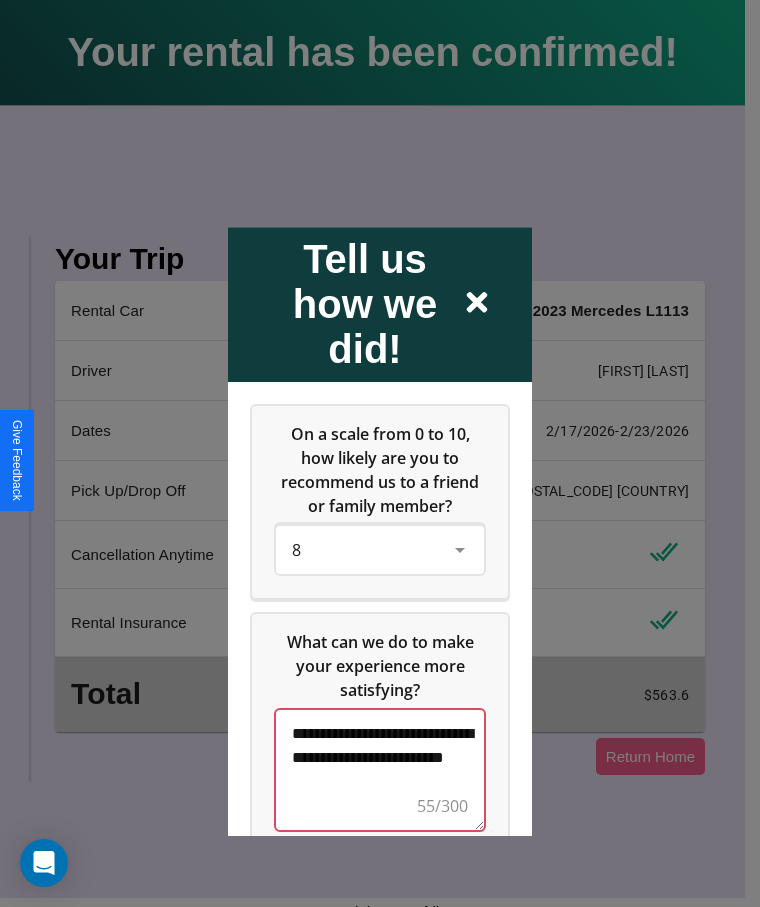 scroll, scrollTop: 6, scrollLeft: 0, axis: vertical 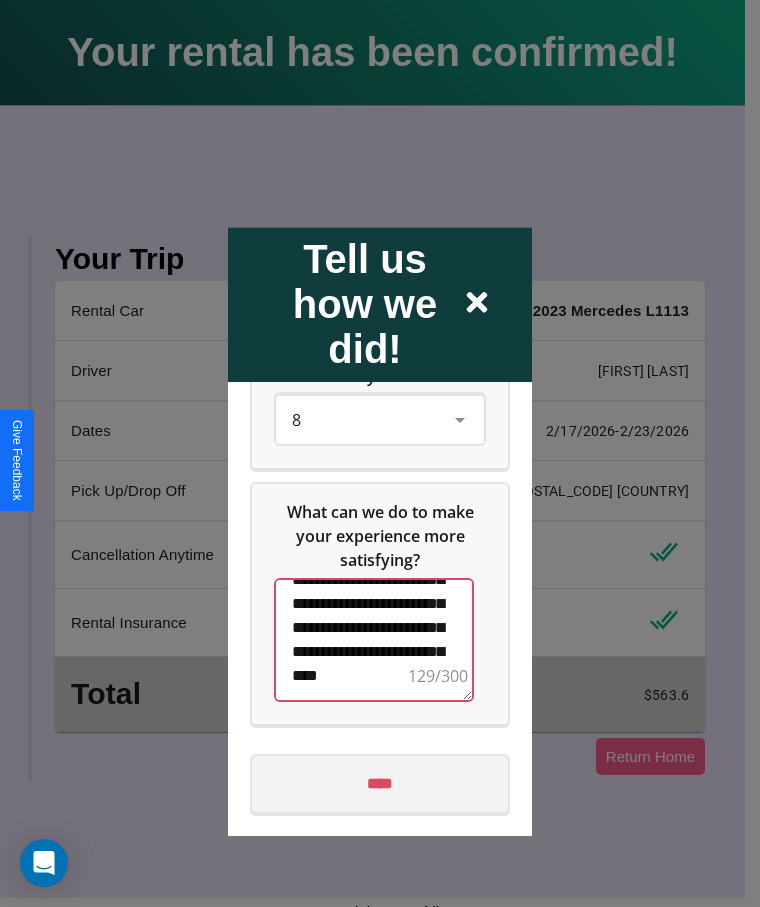 type on "**********" 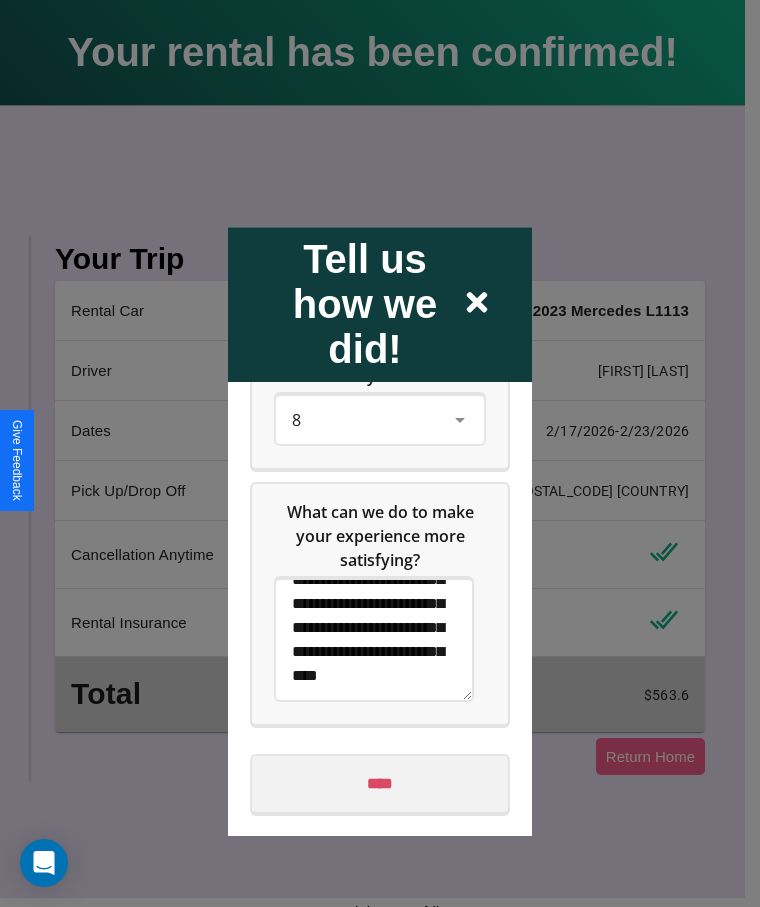 click on "****" at bounding box center [380, 784] 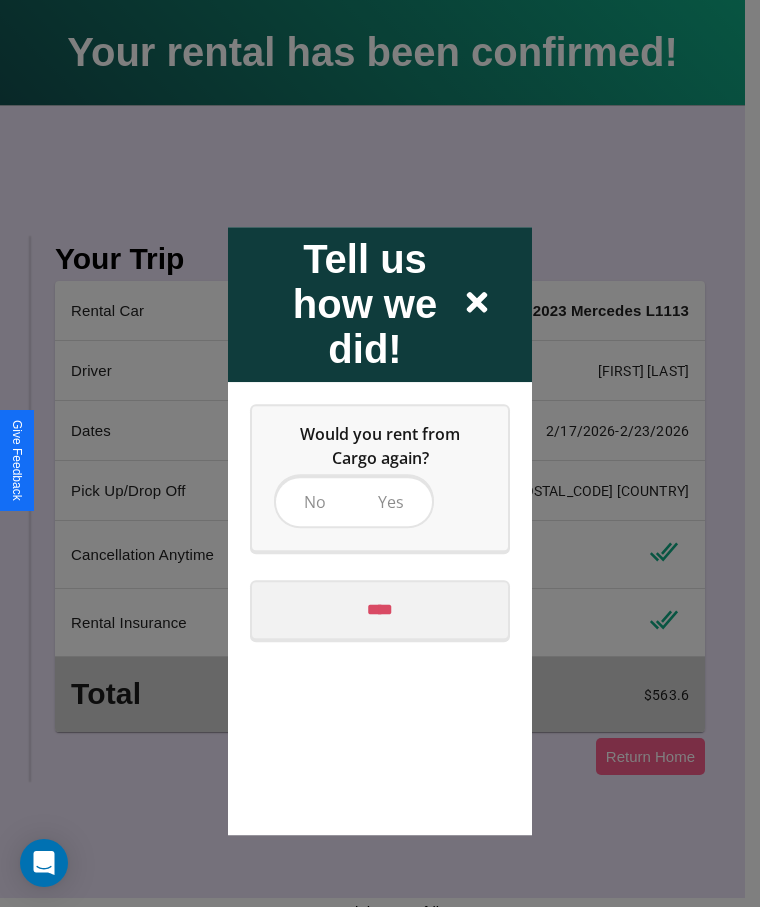 scroll, scrollTop: 0, scrollLeft: 0, axis: both 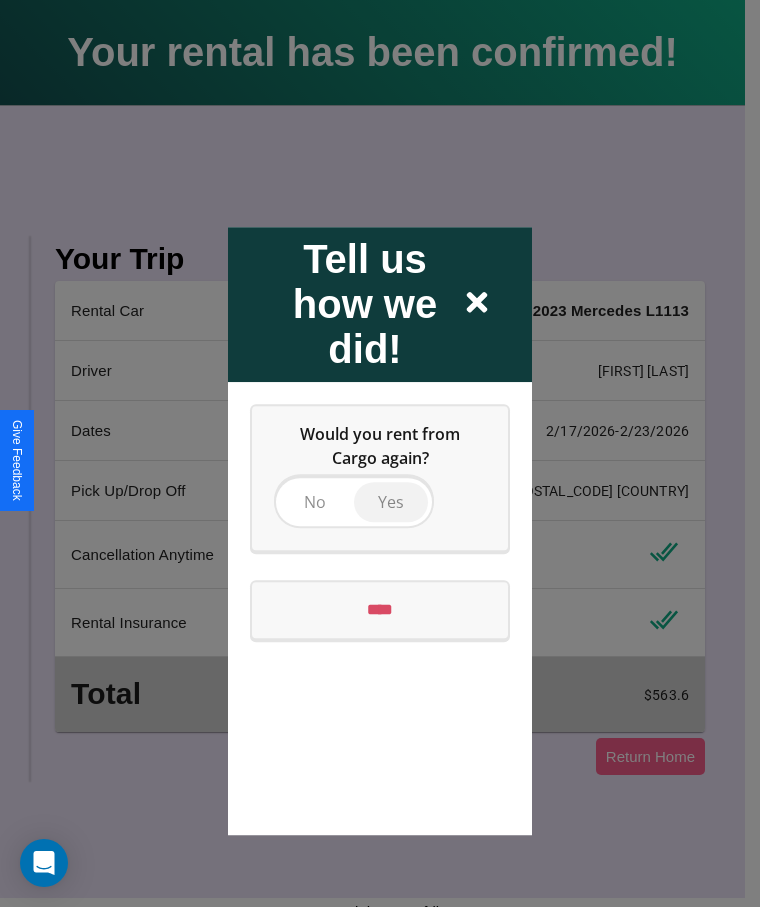 click on "Yes" at bounding box center [391, 502] 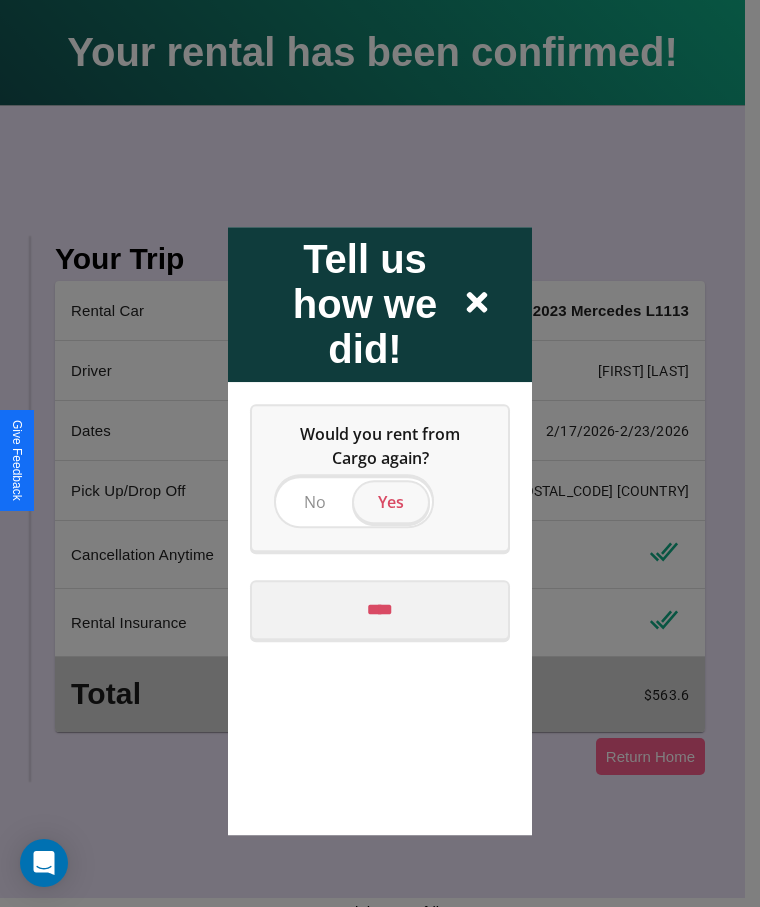 click on "****" at bounding box center [380, 610] 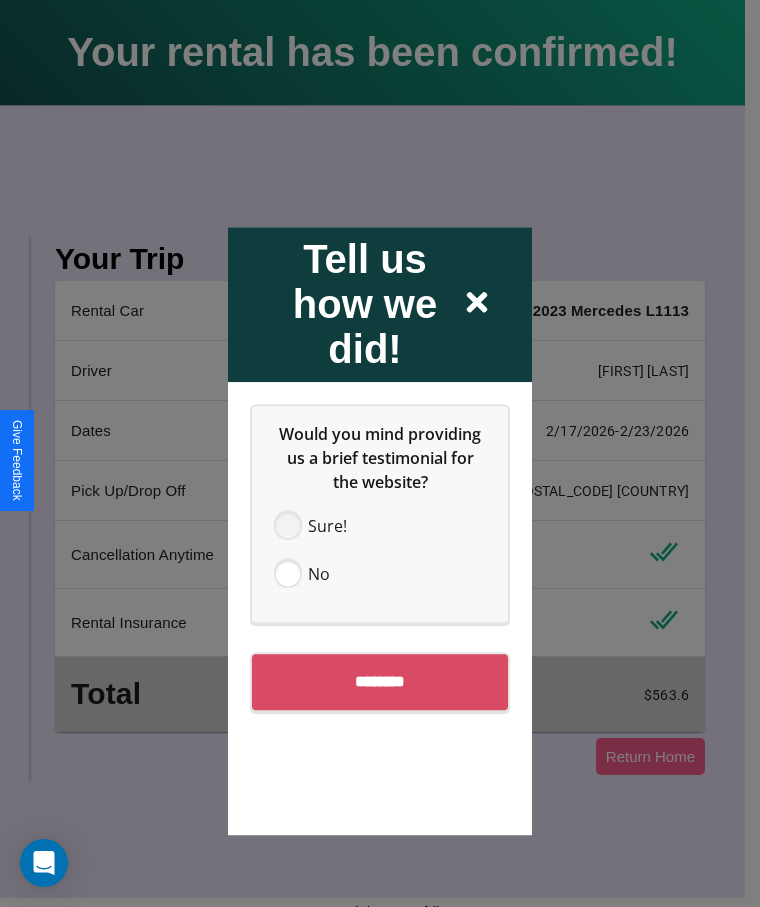 click at bounding box center (288, 526) 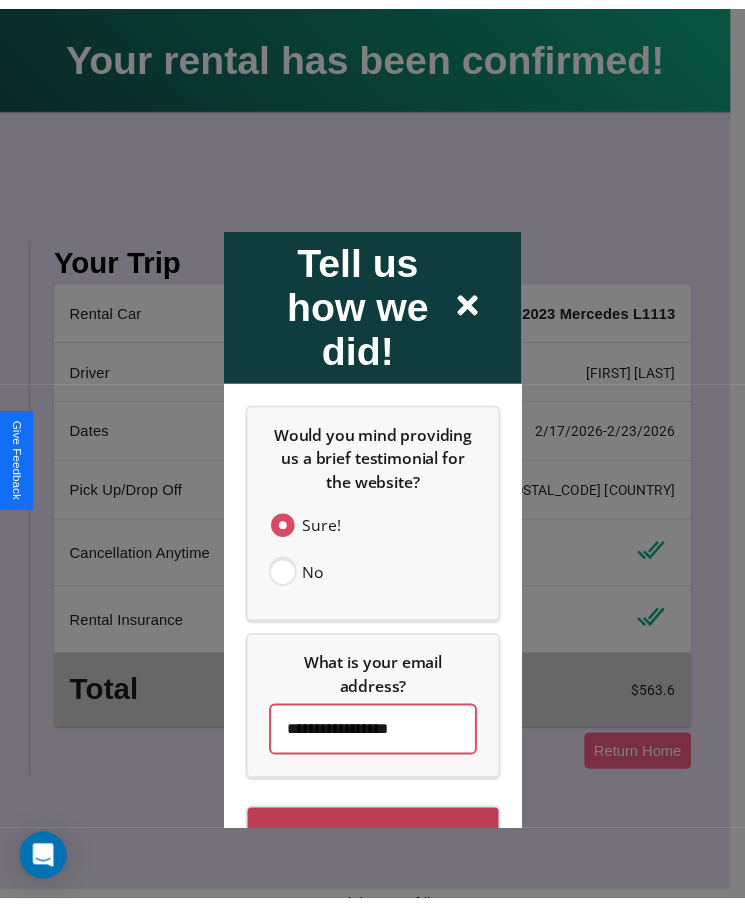 scroll, scrollTop: 59, scrollLeft: 0, axis: vertical 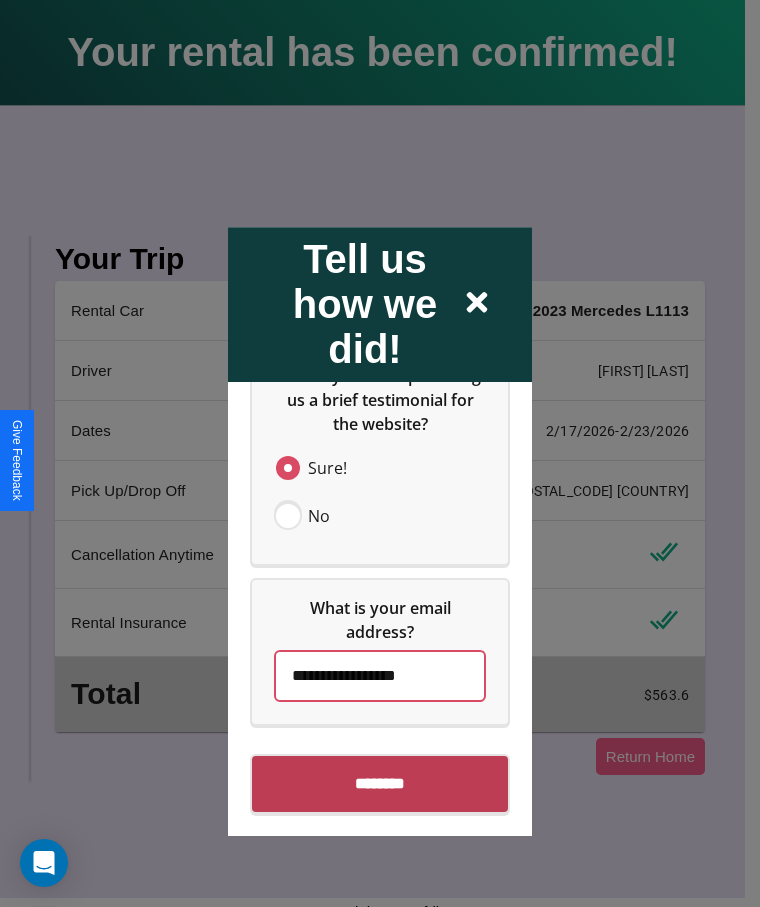 type on "**********" 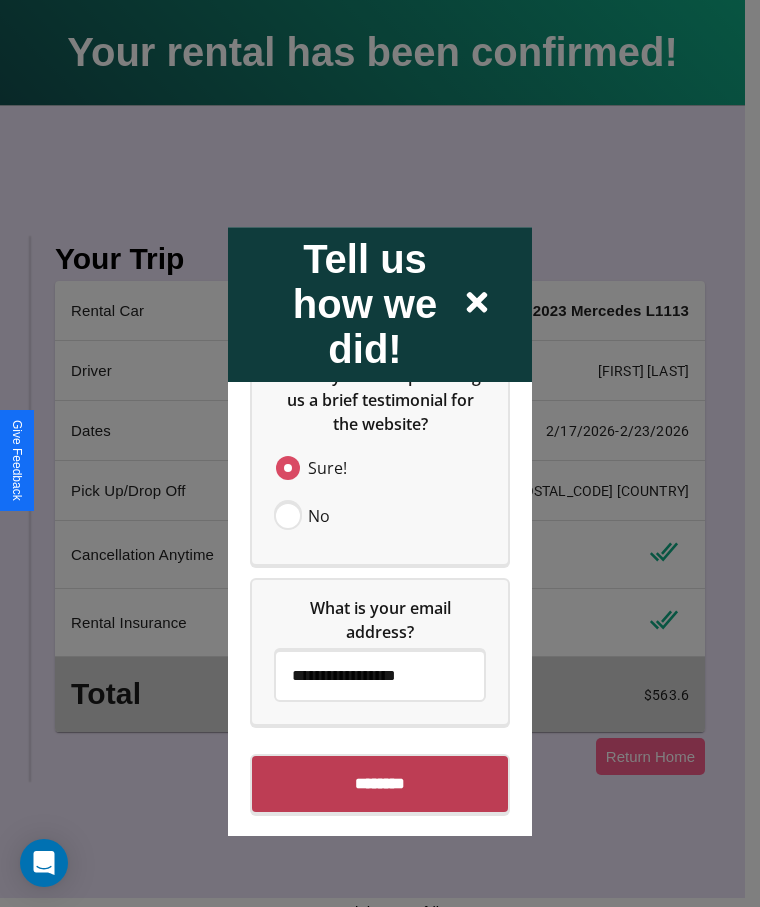 click on "********" at bounding box center [380, 784] 